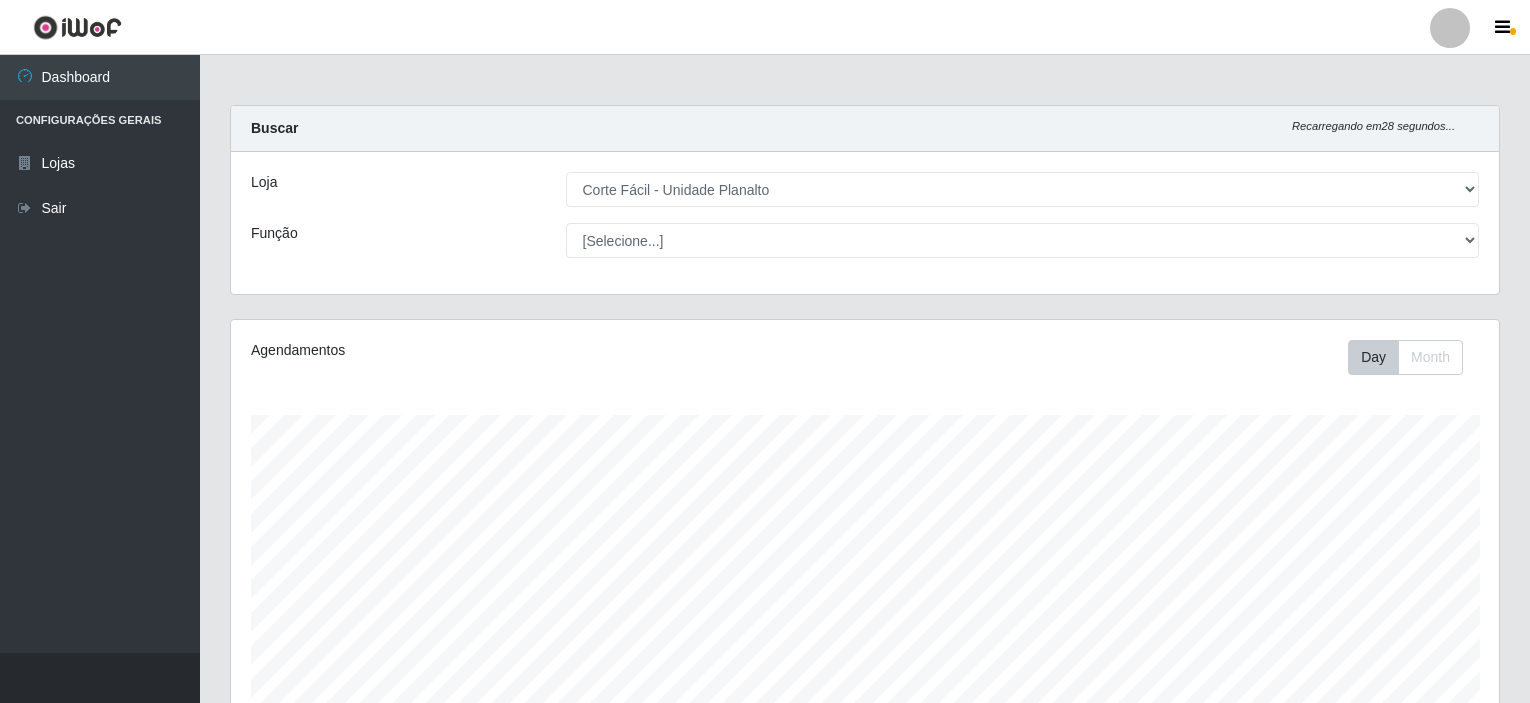 select on "202" 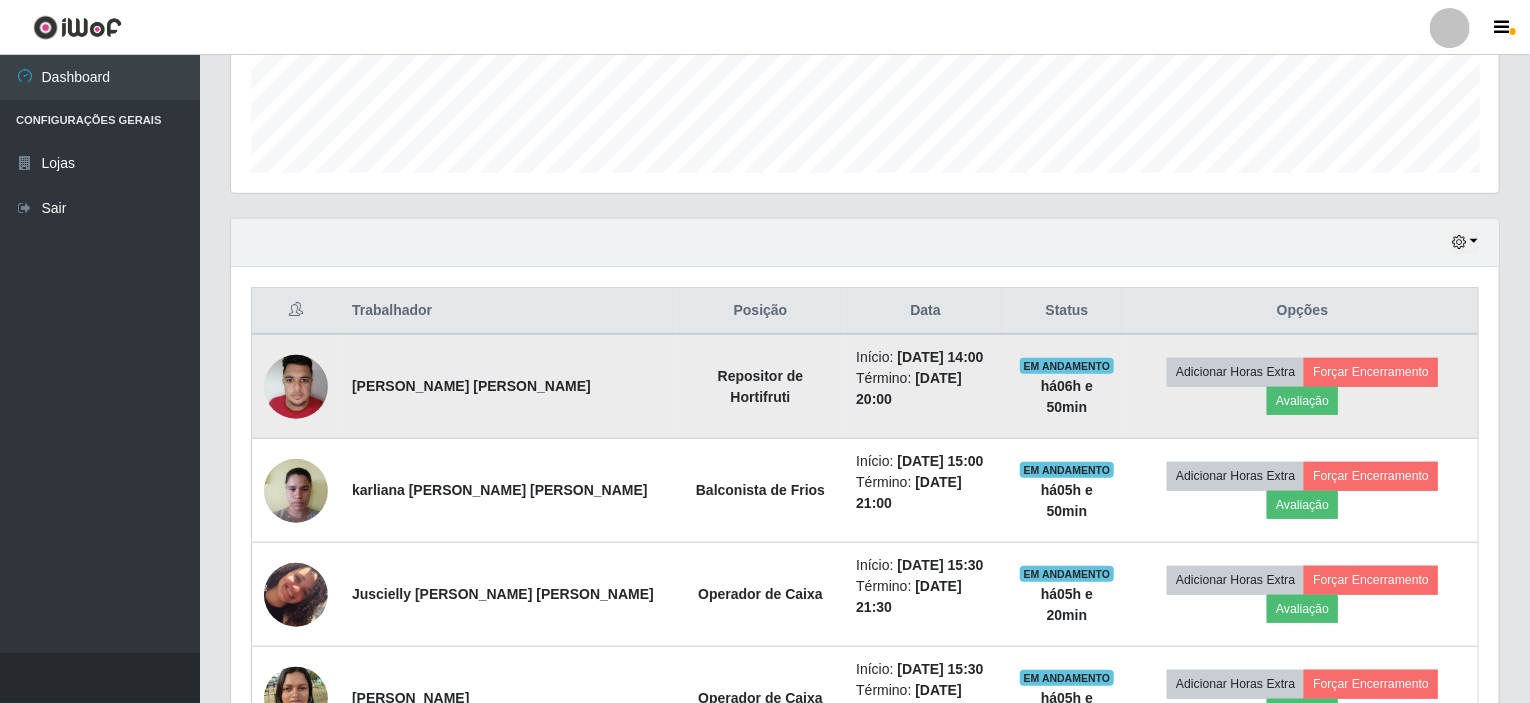 scroll, scrollTop: 999585, scrollLeft: 998731, axis: both 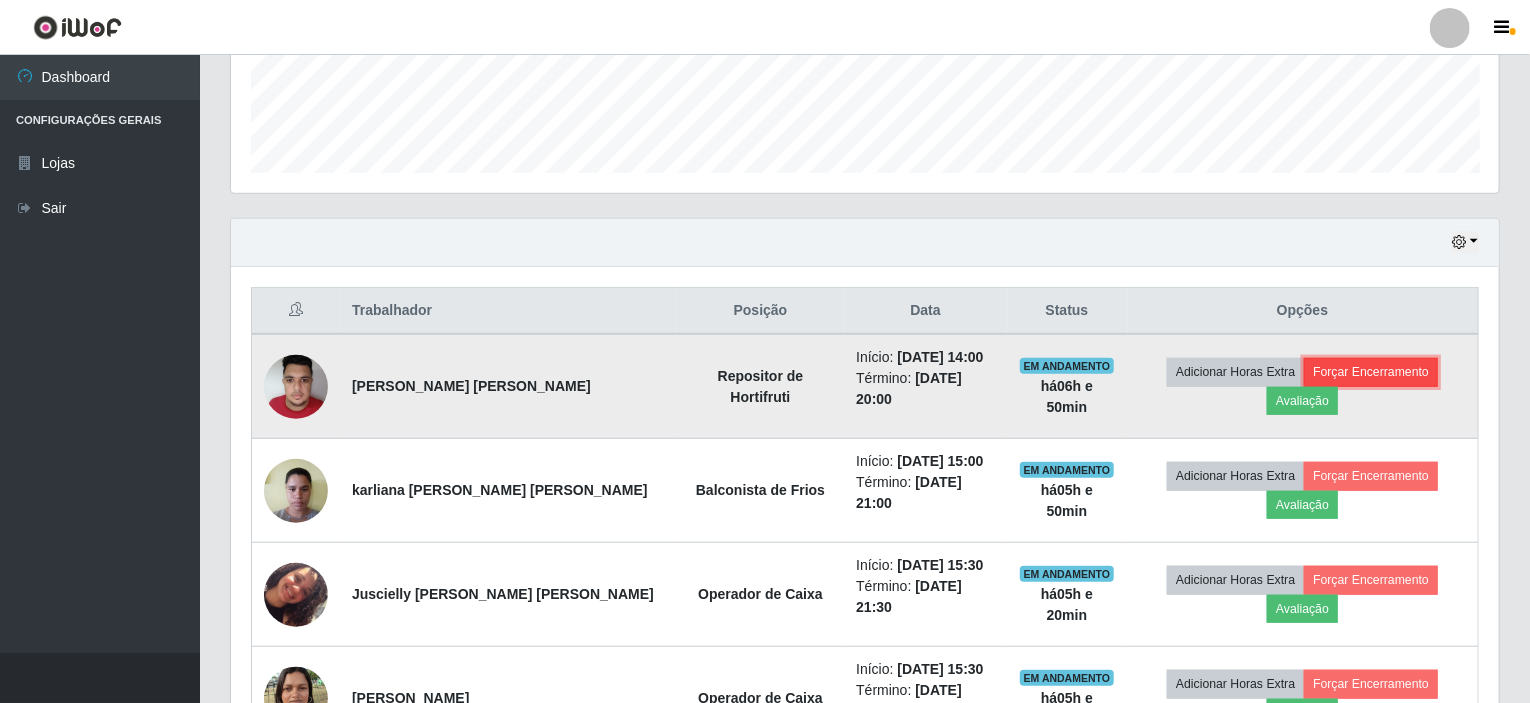 click on "Forçar Encerramento" at bounding box center (1371, 372) 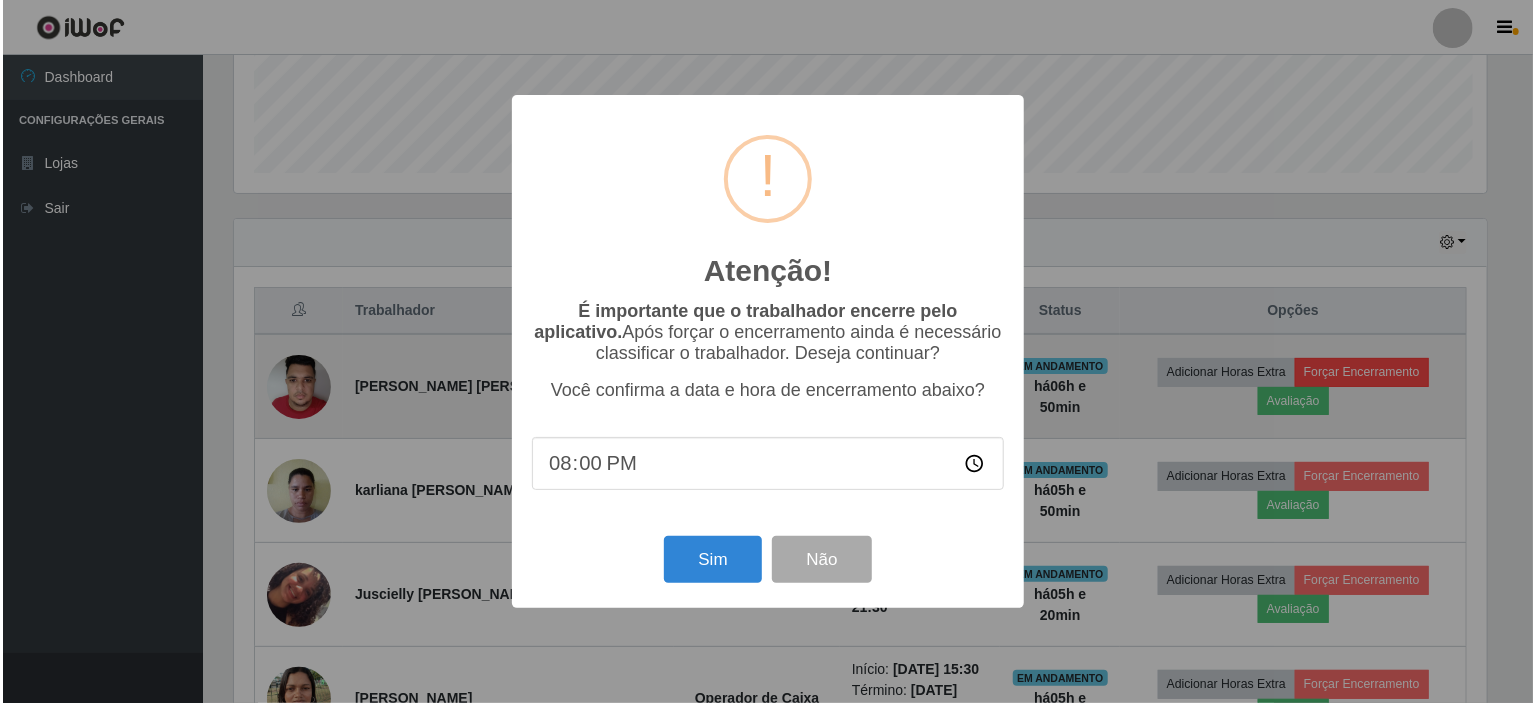 scroll, scrollTop: 999585, scrollLeft: 998740, axis: both 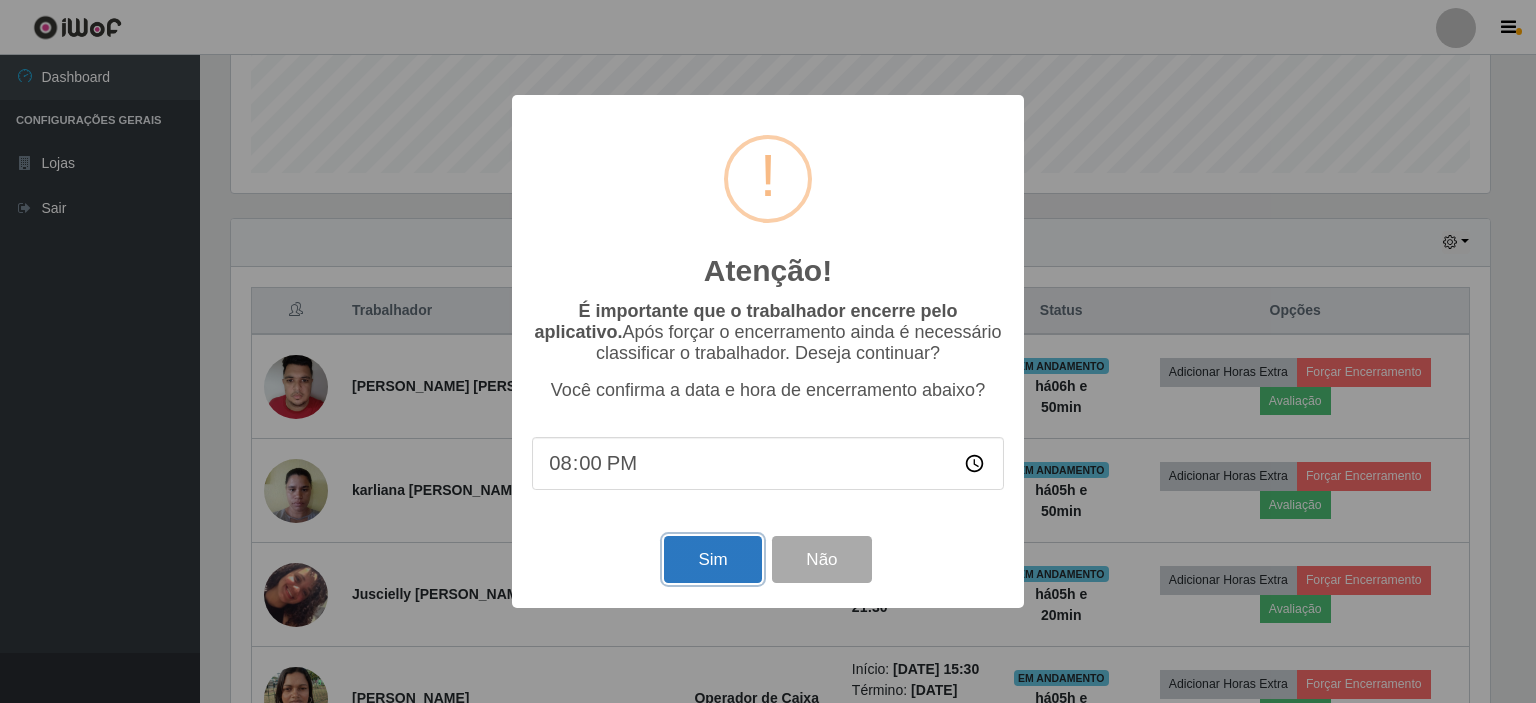 click on "Sim" at bounding box center [712, 559] 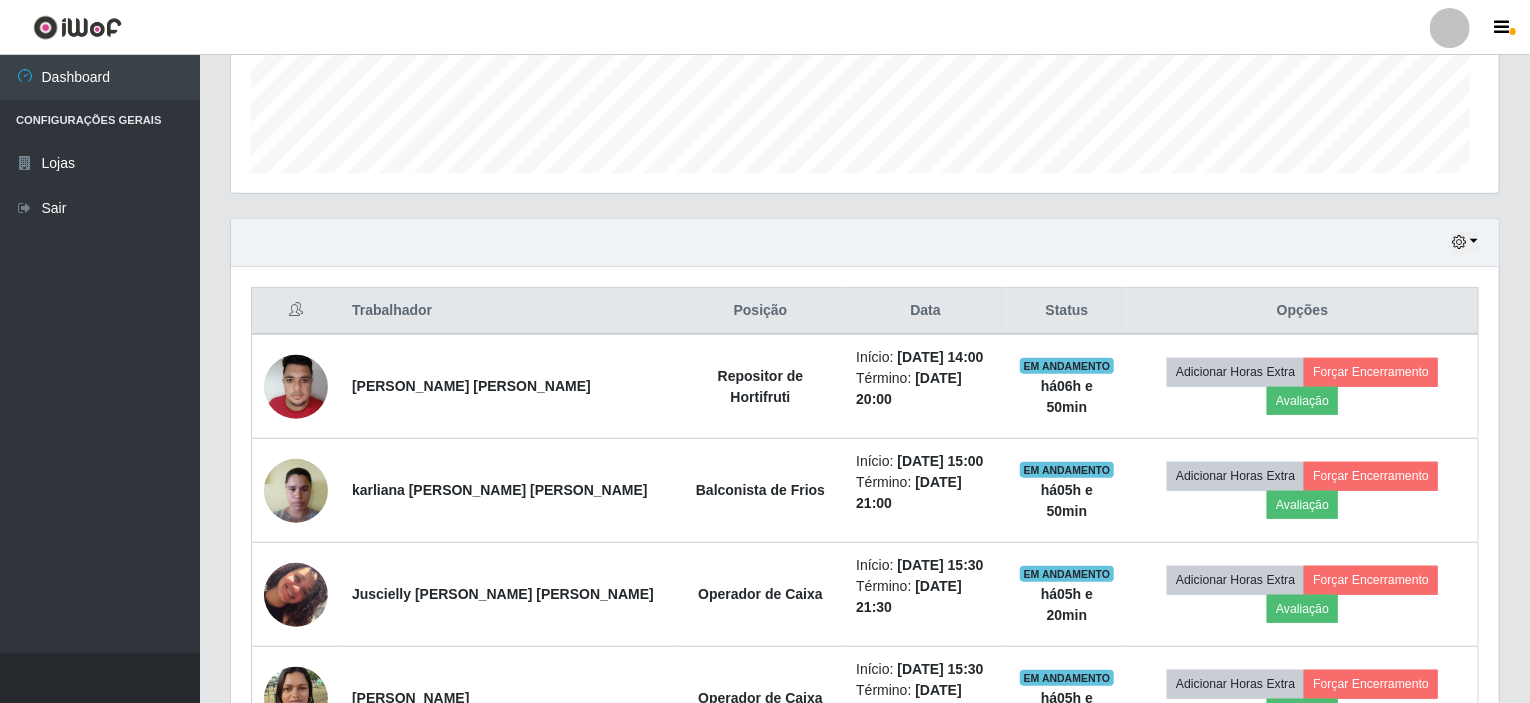 scroll, scrollTop: 999585, scrollLeft: 998731, axis: both 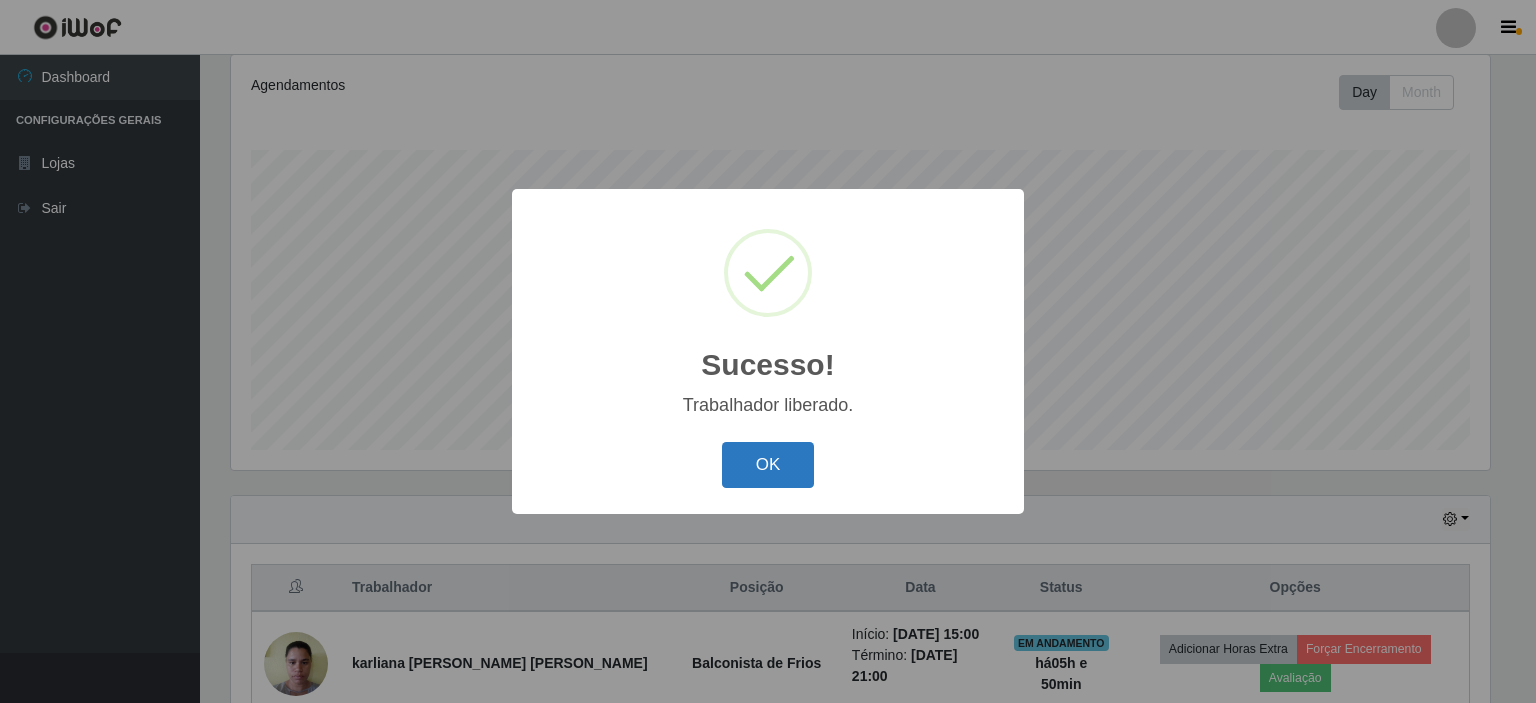 click on "OK" at bounding box center [768, 465] 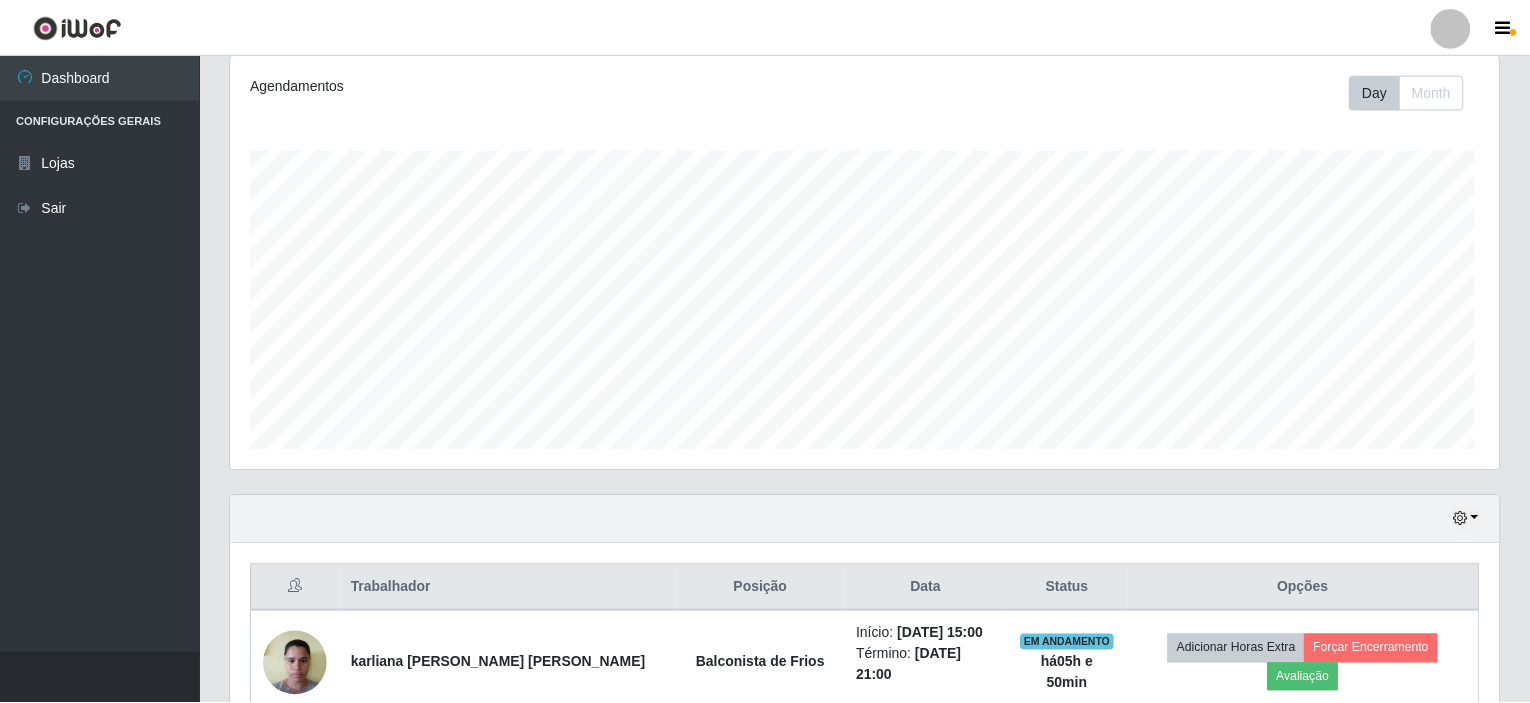 scroll, scrollTop: 999585, scrollLeft: 998731, axis: both 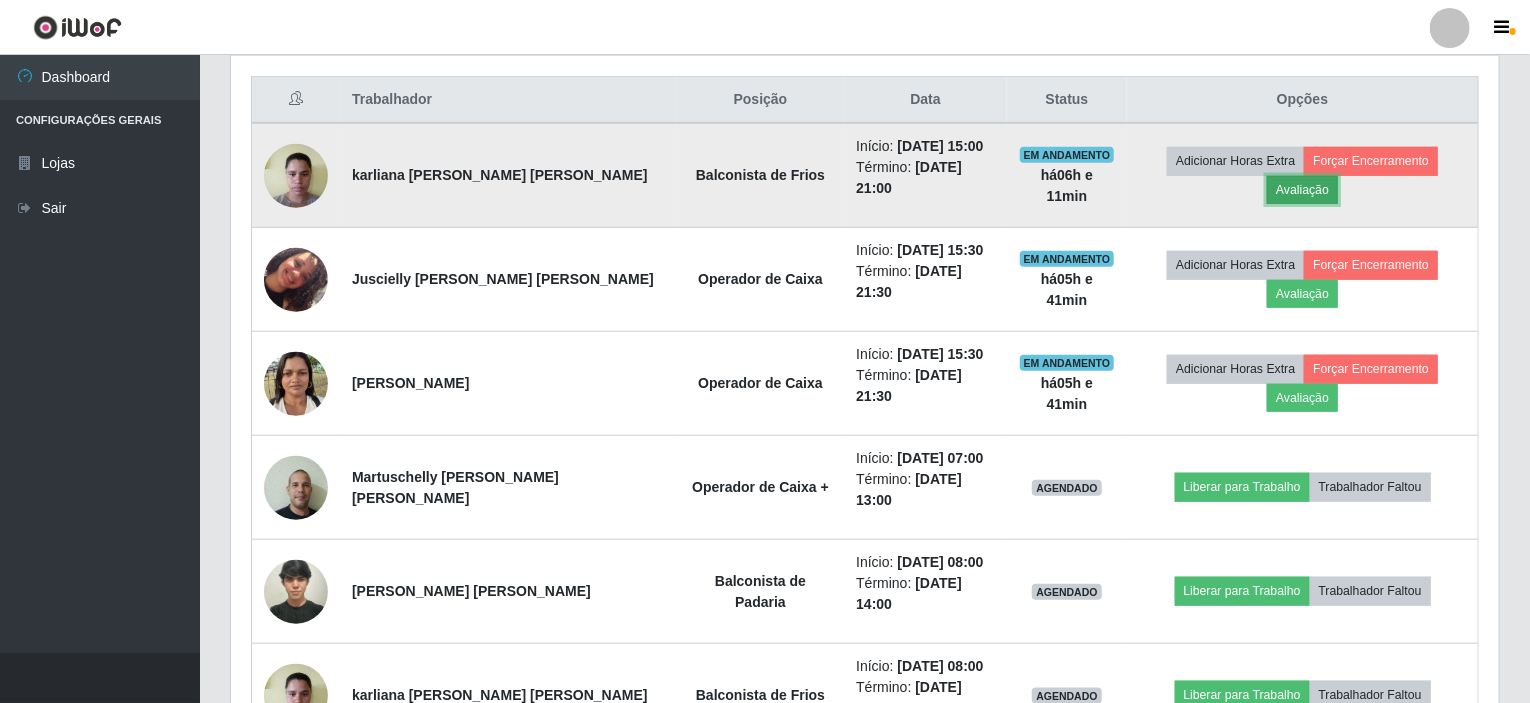 click on "Avaliação" at bounding box center (1302, 190) 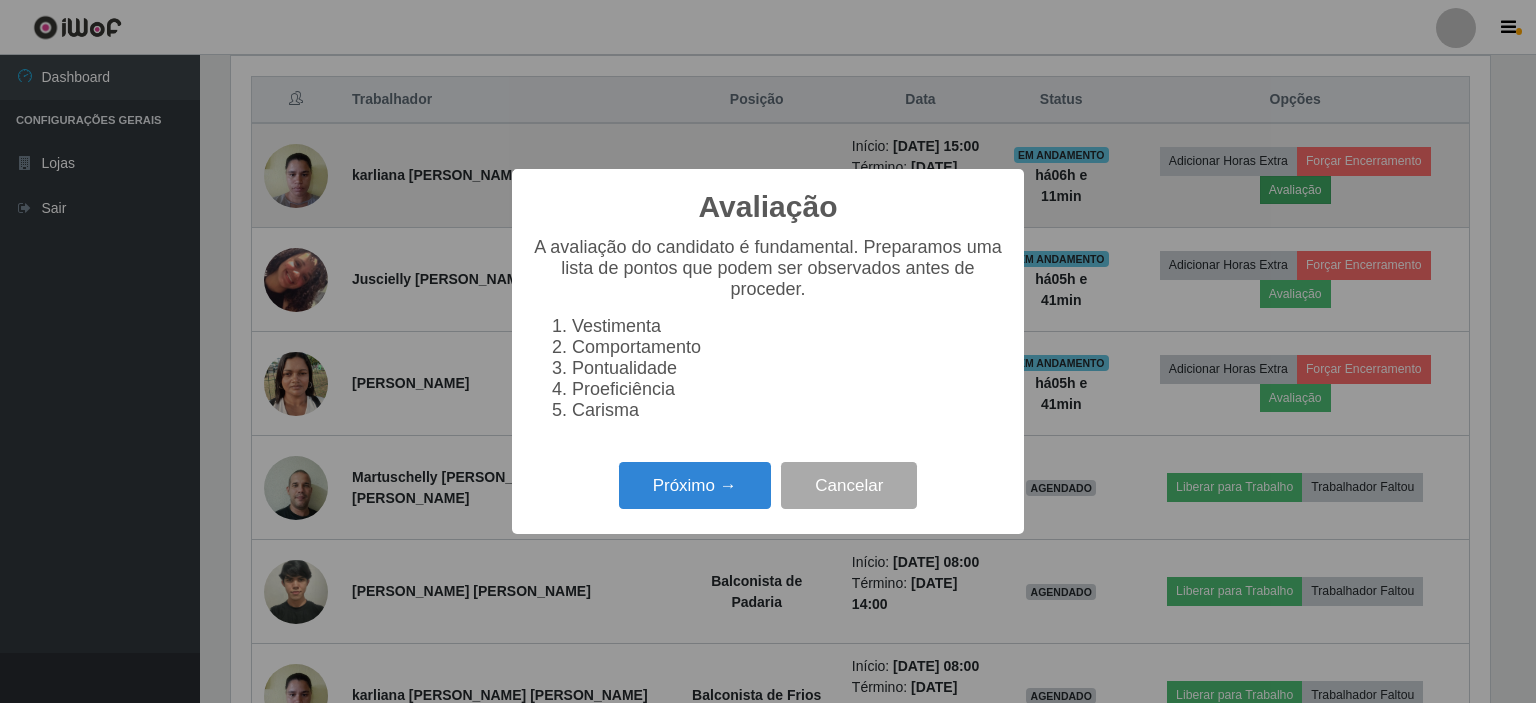 scroll, scrollTop: 999585, scrollLeft: 998740, axis: both 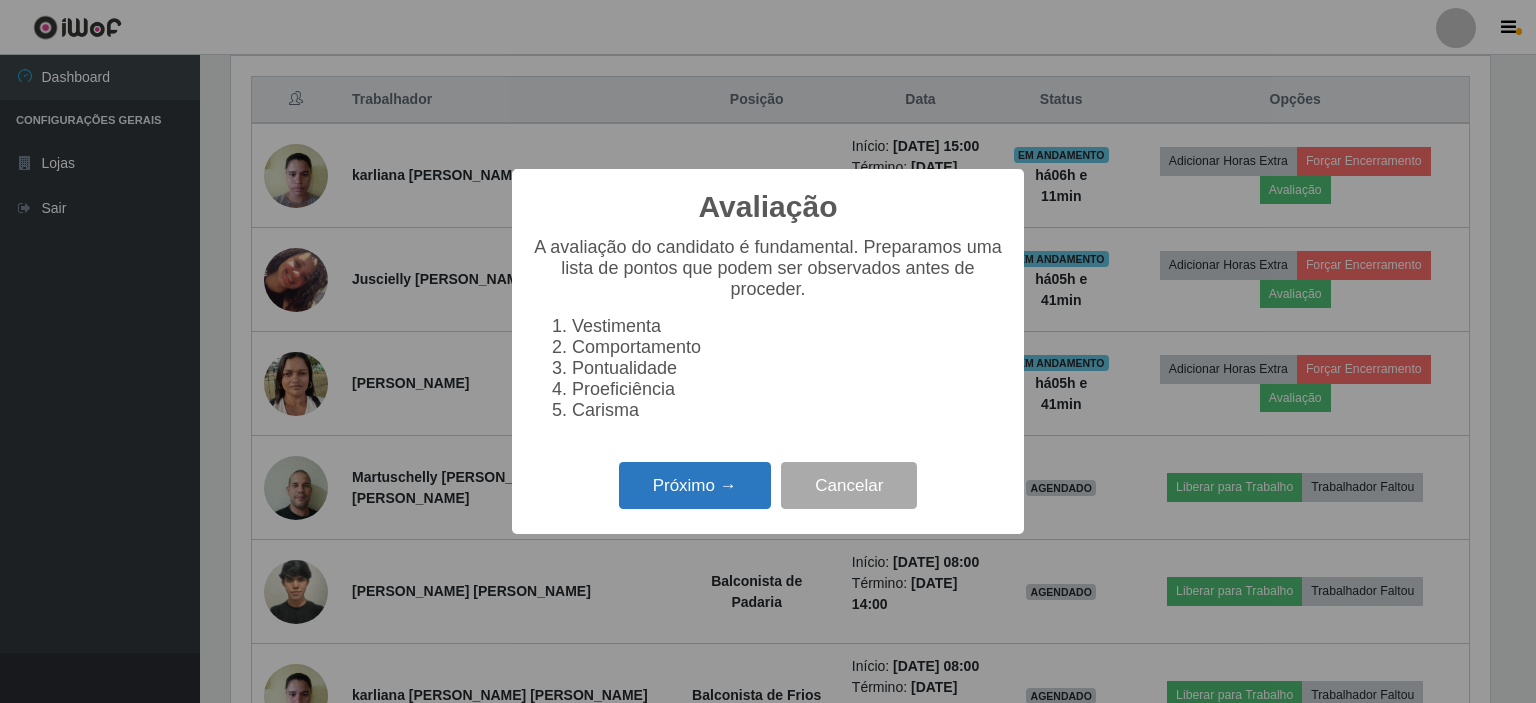 click on "Próximo →" at bounding box center (695, 485) 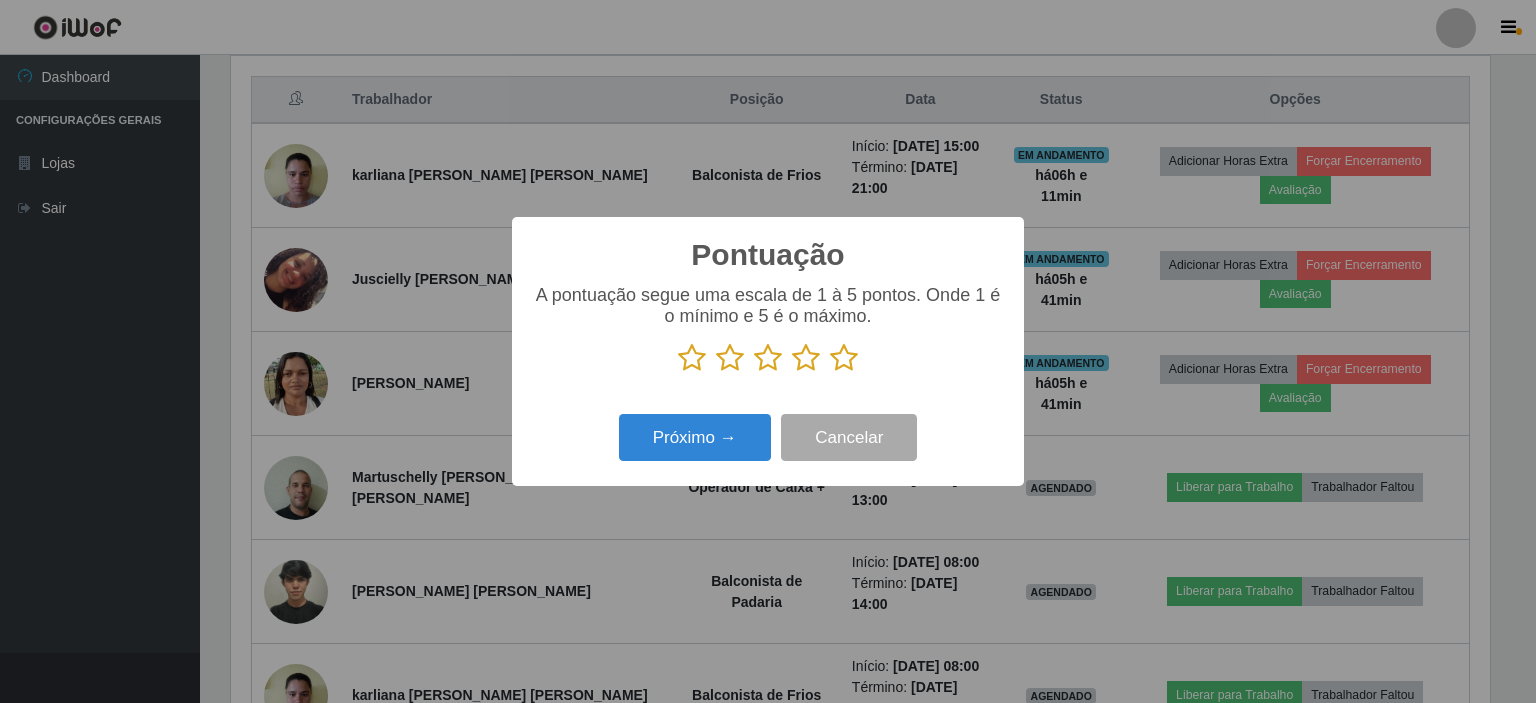 click at bounding box center (806, 358) 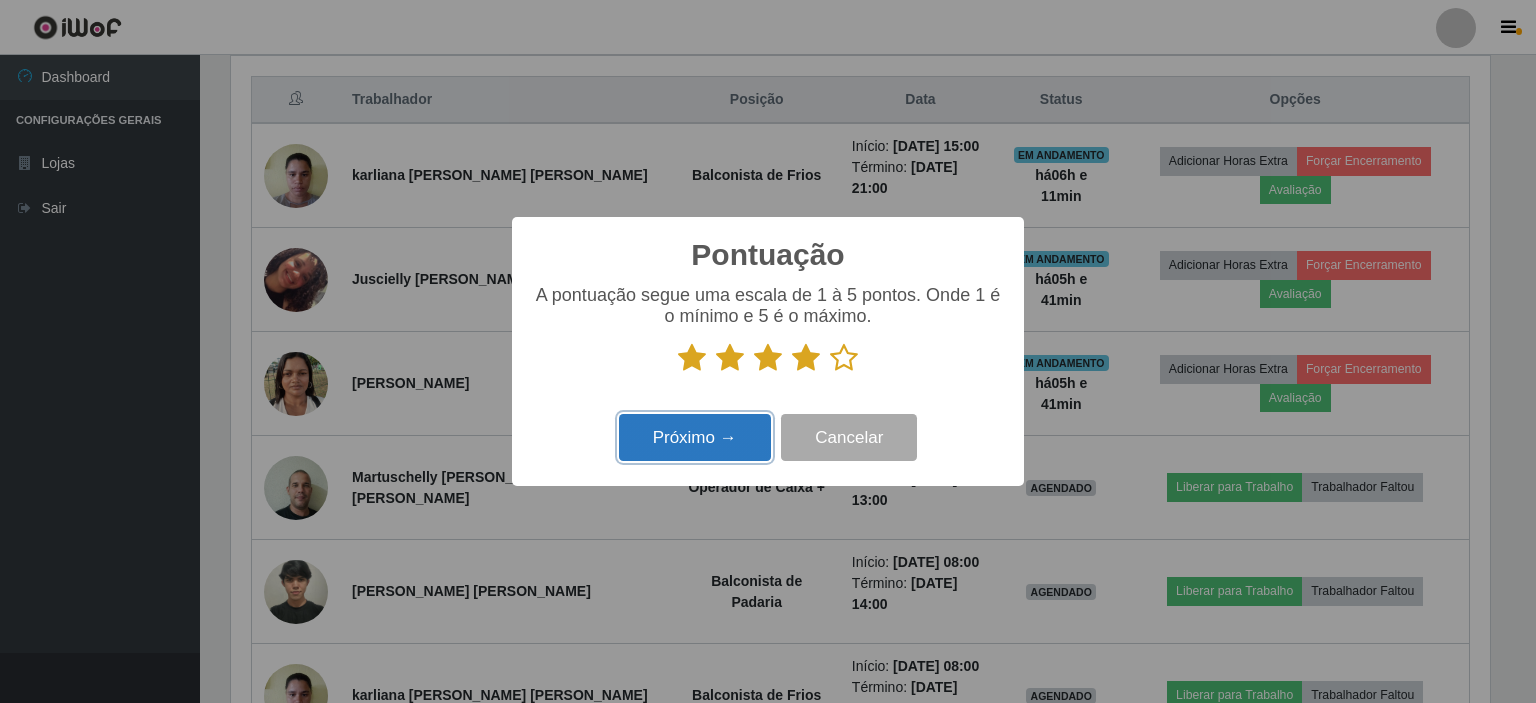 click on "Próximo →" at bounding box center (695, 437) 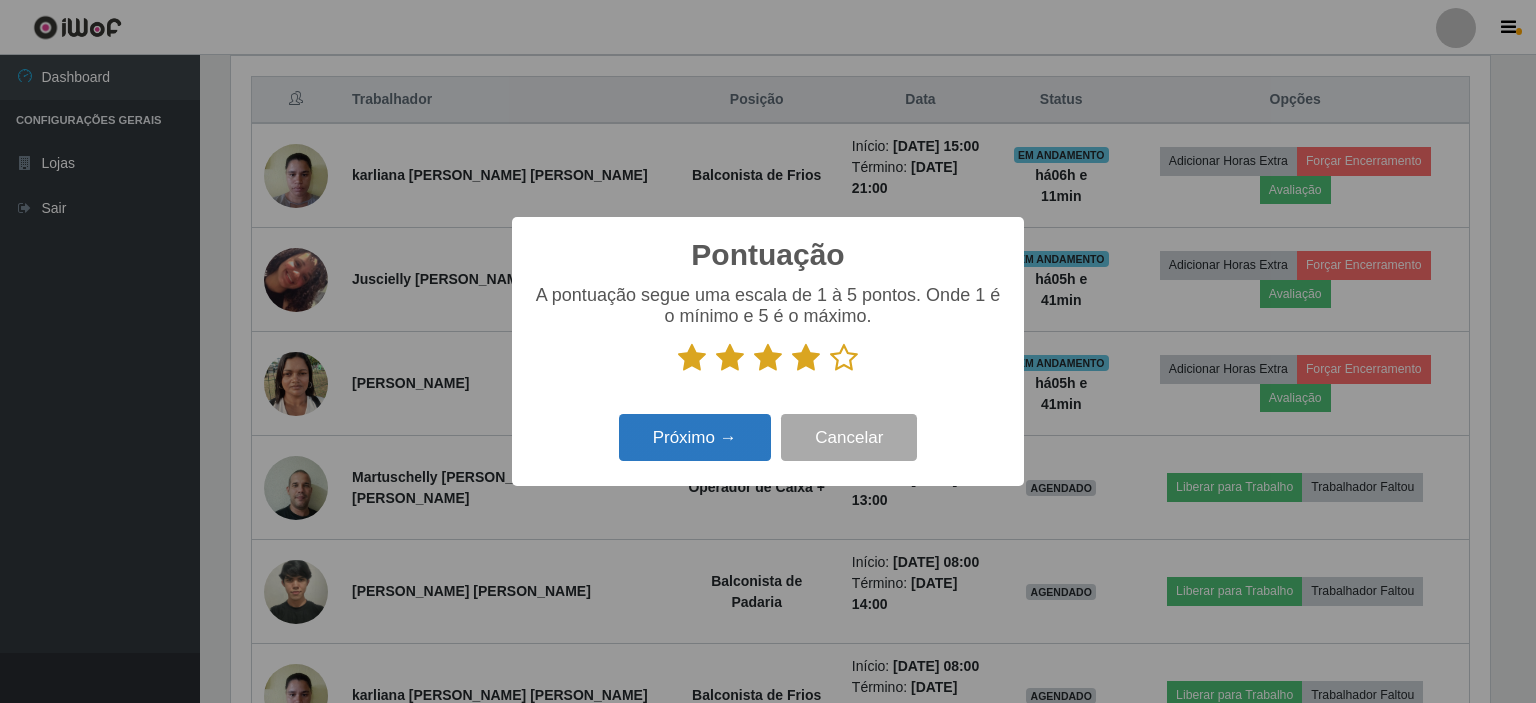 scroll, scrollTop: 999585, scrollLeft: 998740, axis: both 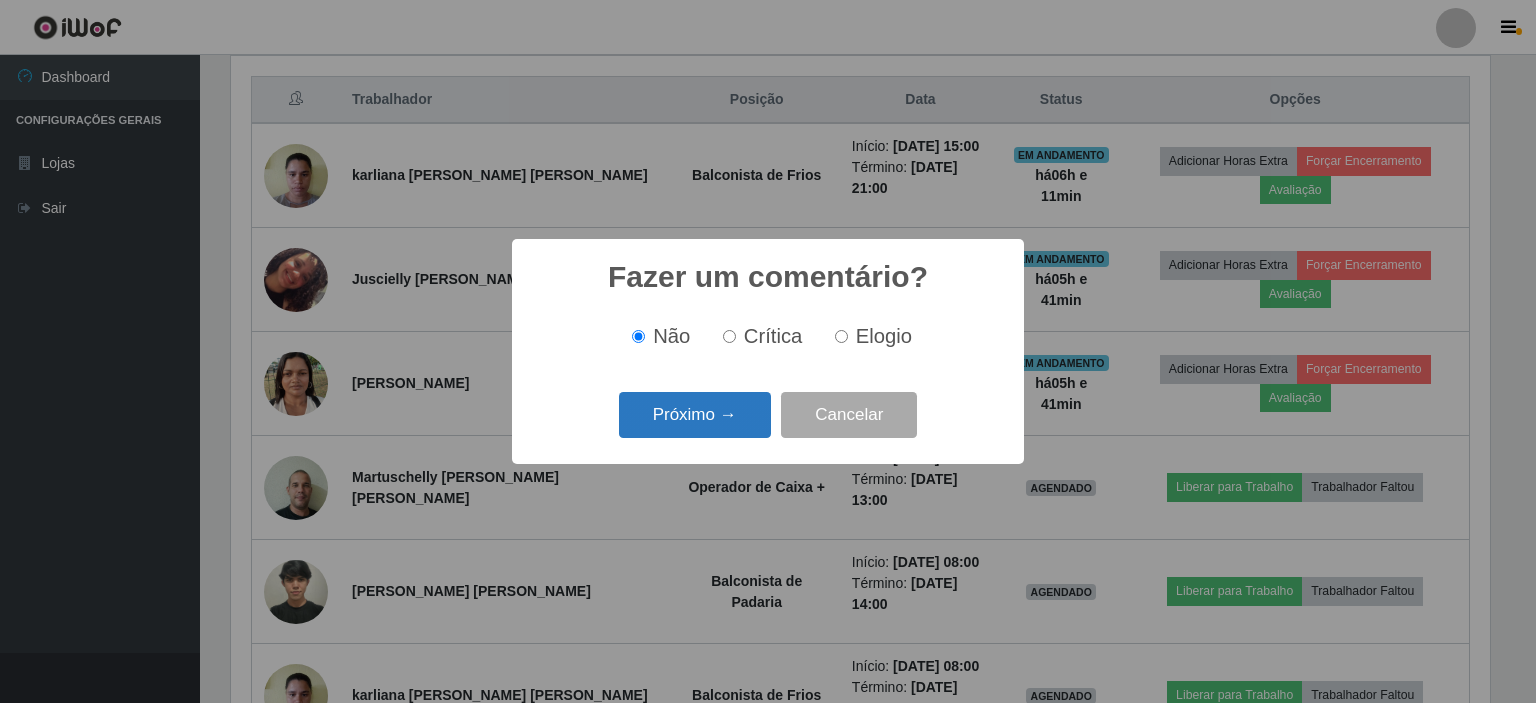click on "Próximo →" at bounding box center [695, 415] 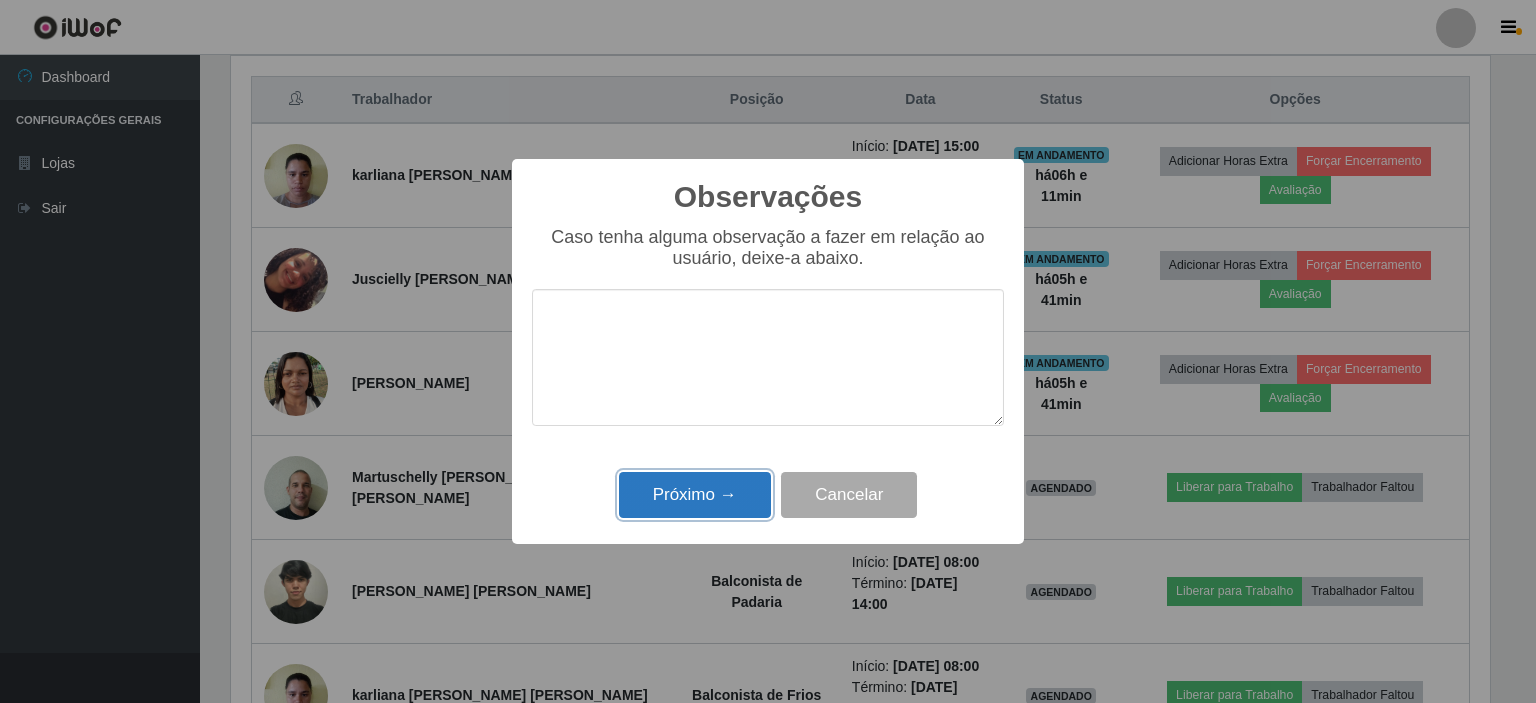 click on "Próximo →" at bounding box center (695, 495) 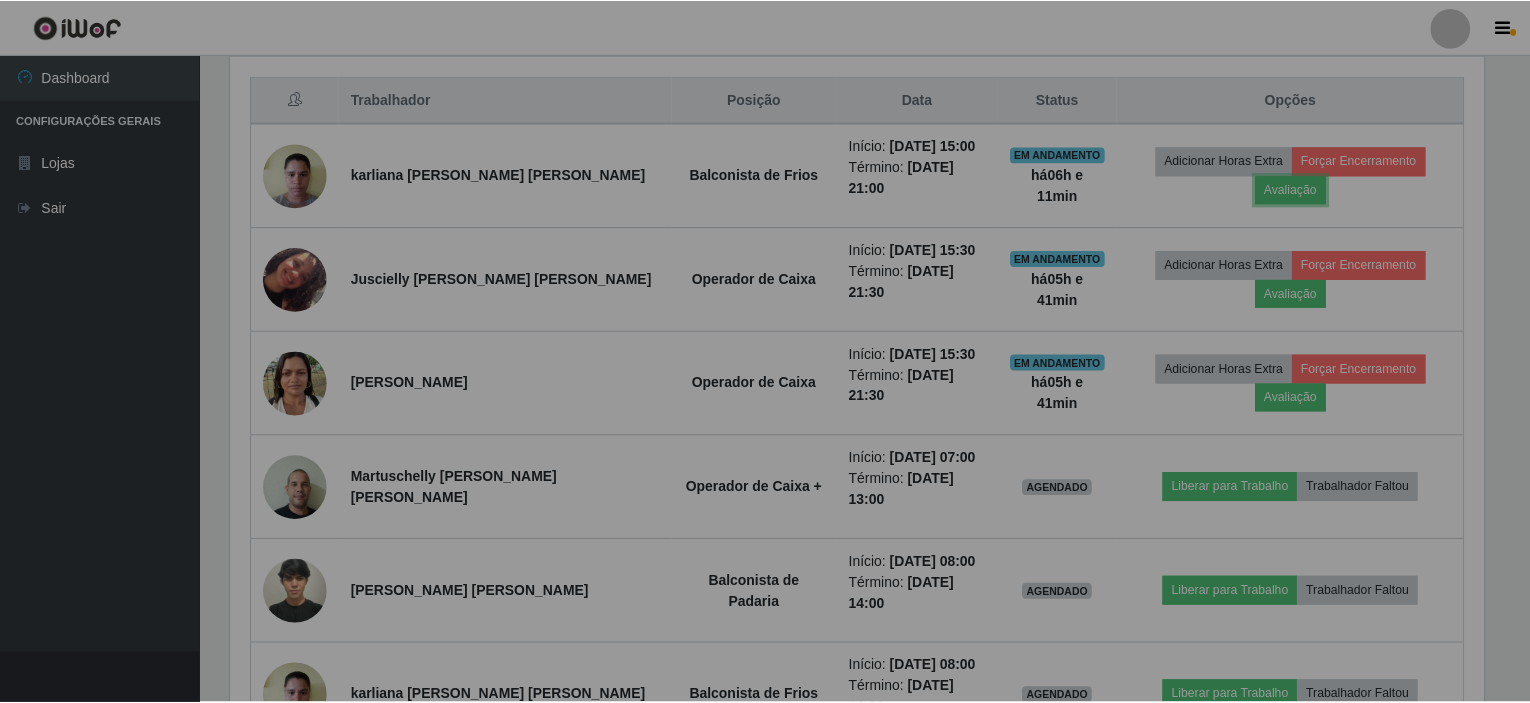 scroll, scrollTop: 999585, scrollLeft: 998731, axis: both 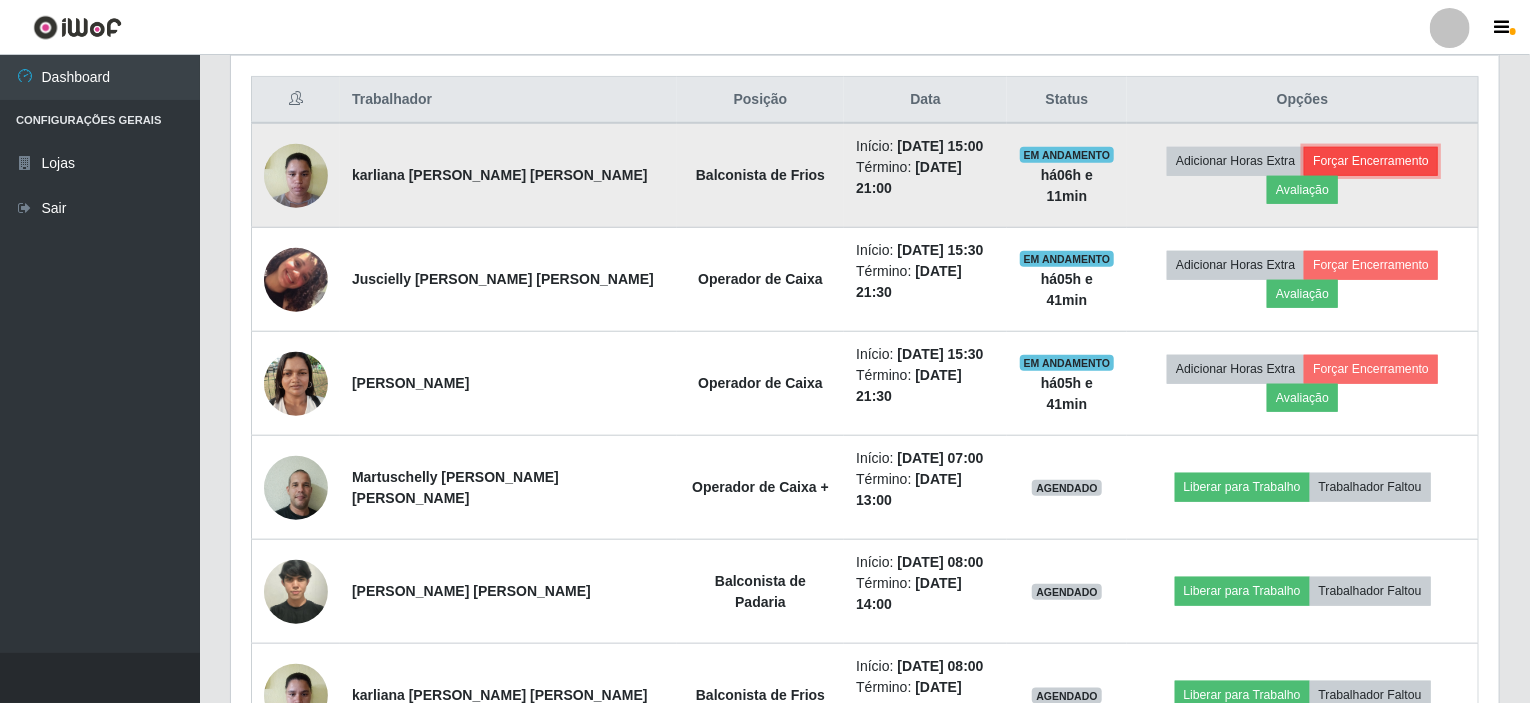 click on "Forçar Encerramento" at bounding box center [1371, 161] 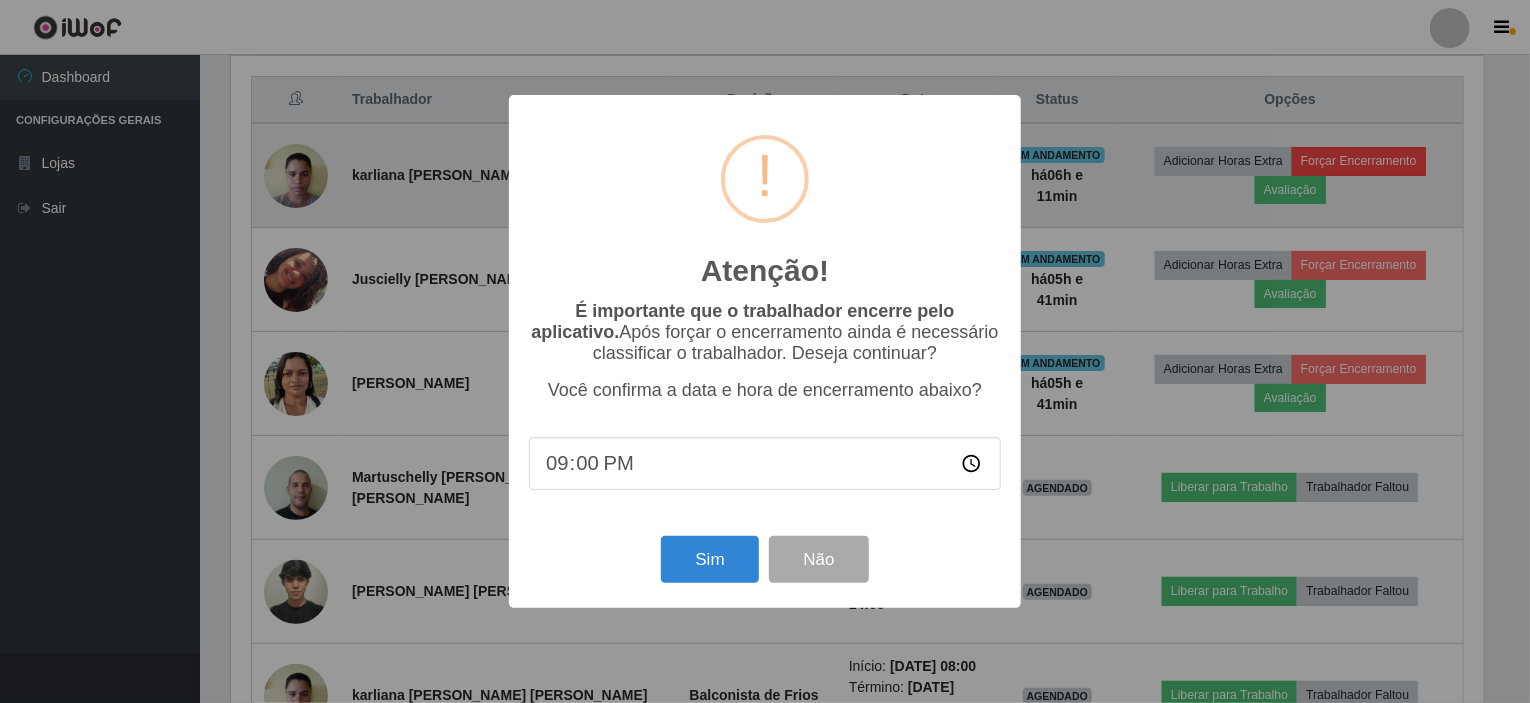 scroll, scrollTop: 999585, scrollLeft: 998740, axis: both 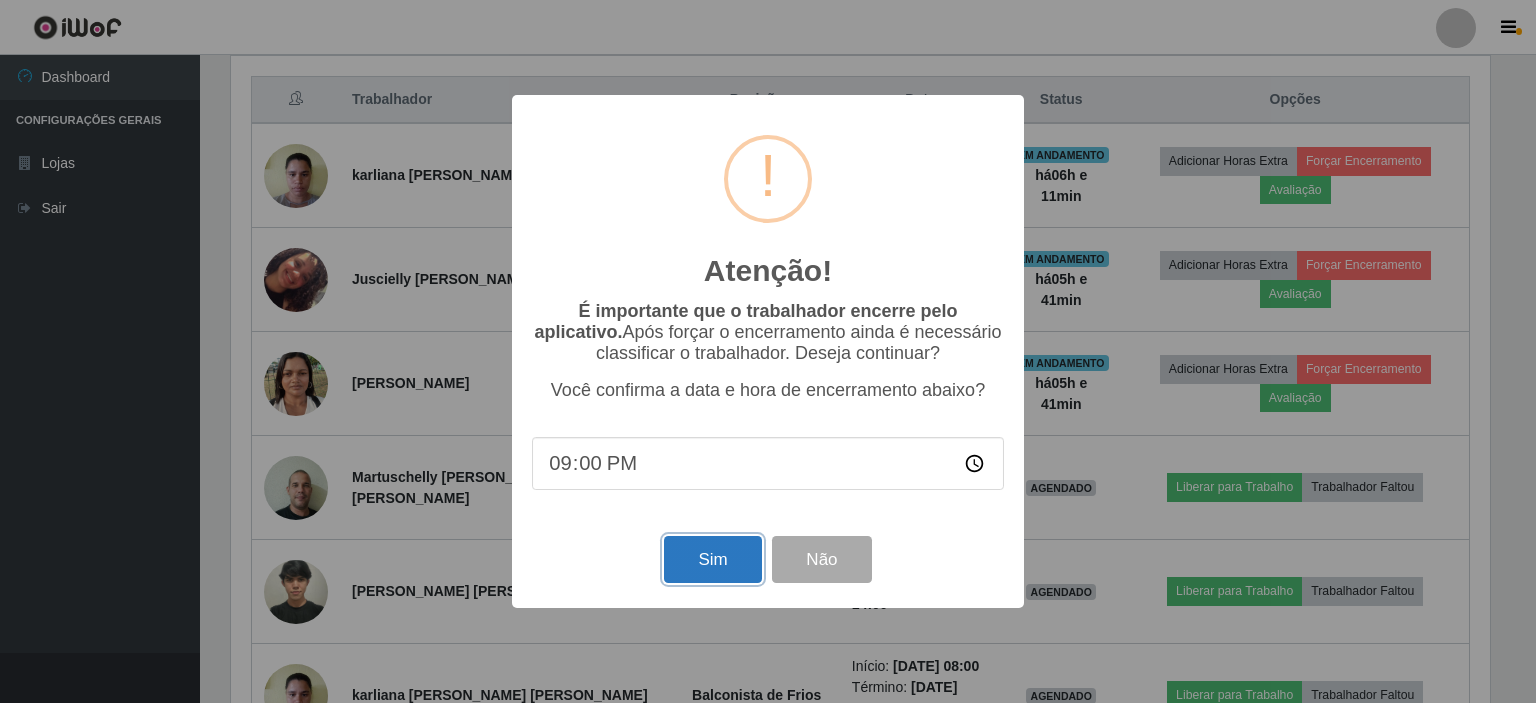 click on "Sim" at bounding box center (712, 559) 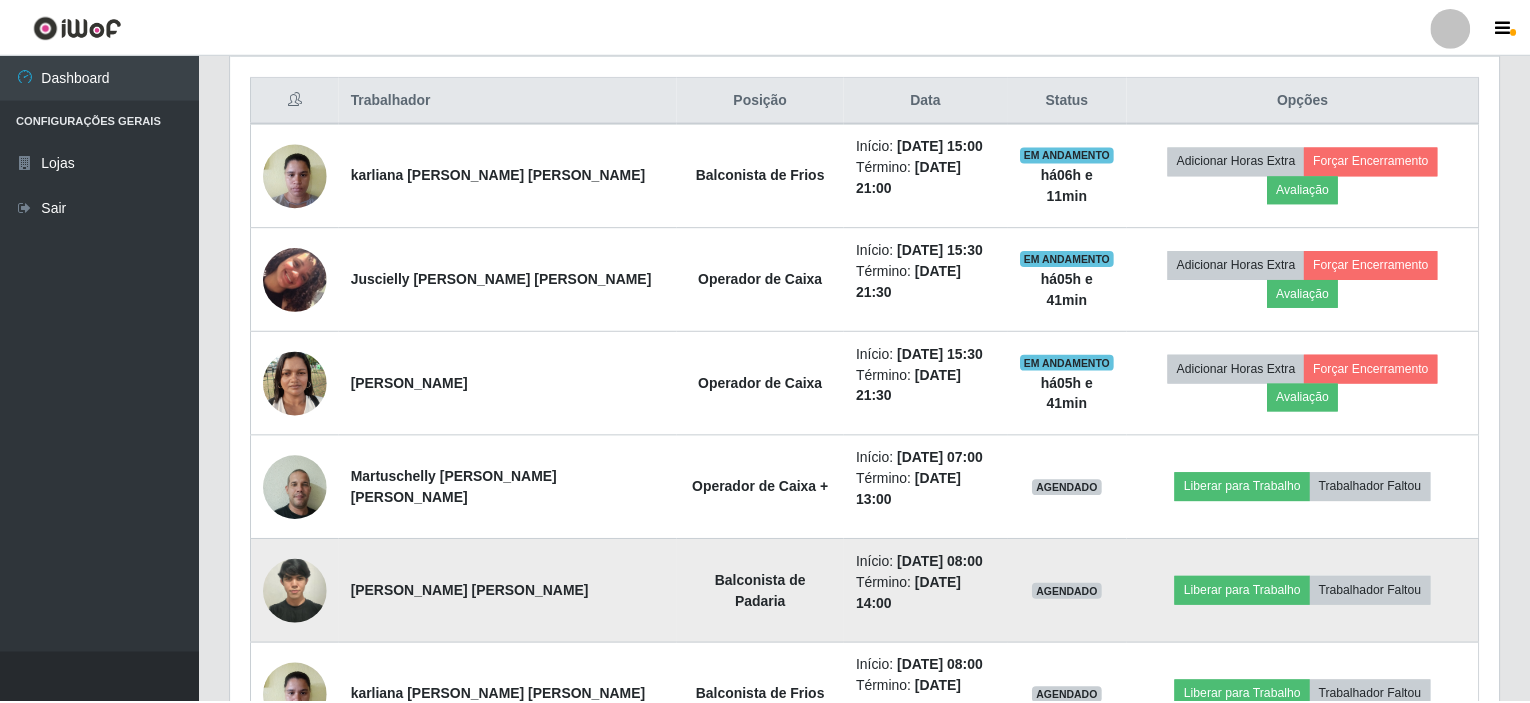 scroll, scrollTop: 999585, scrollLeft: 998731, axis: both 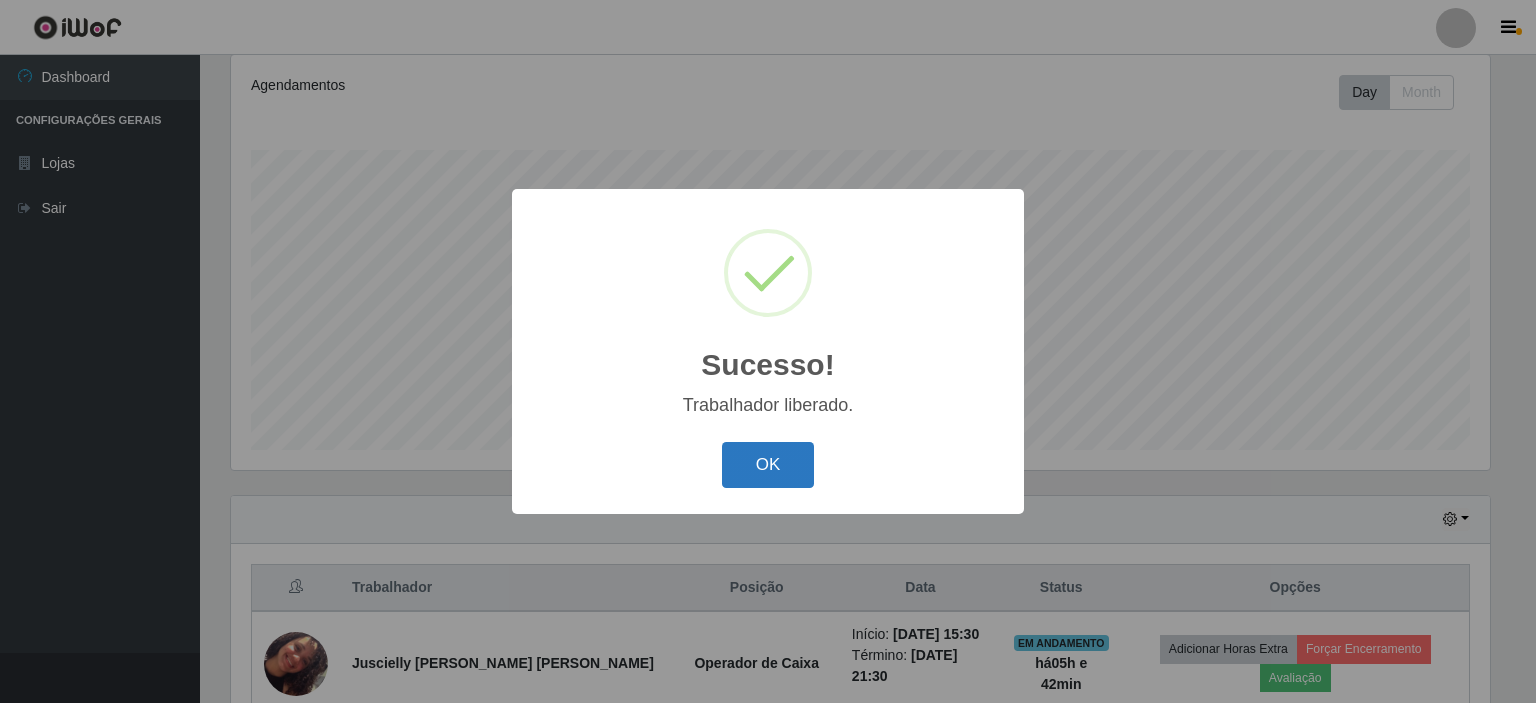 click on "OK" at bounding box center [768, 465] 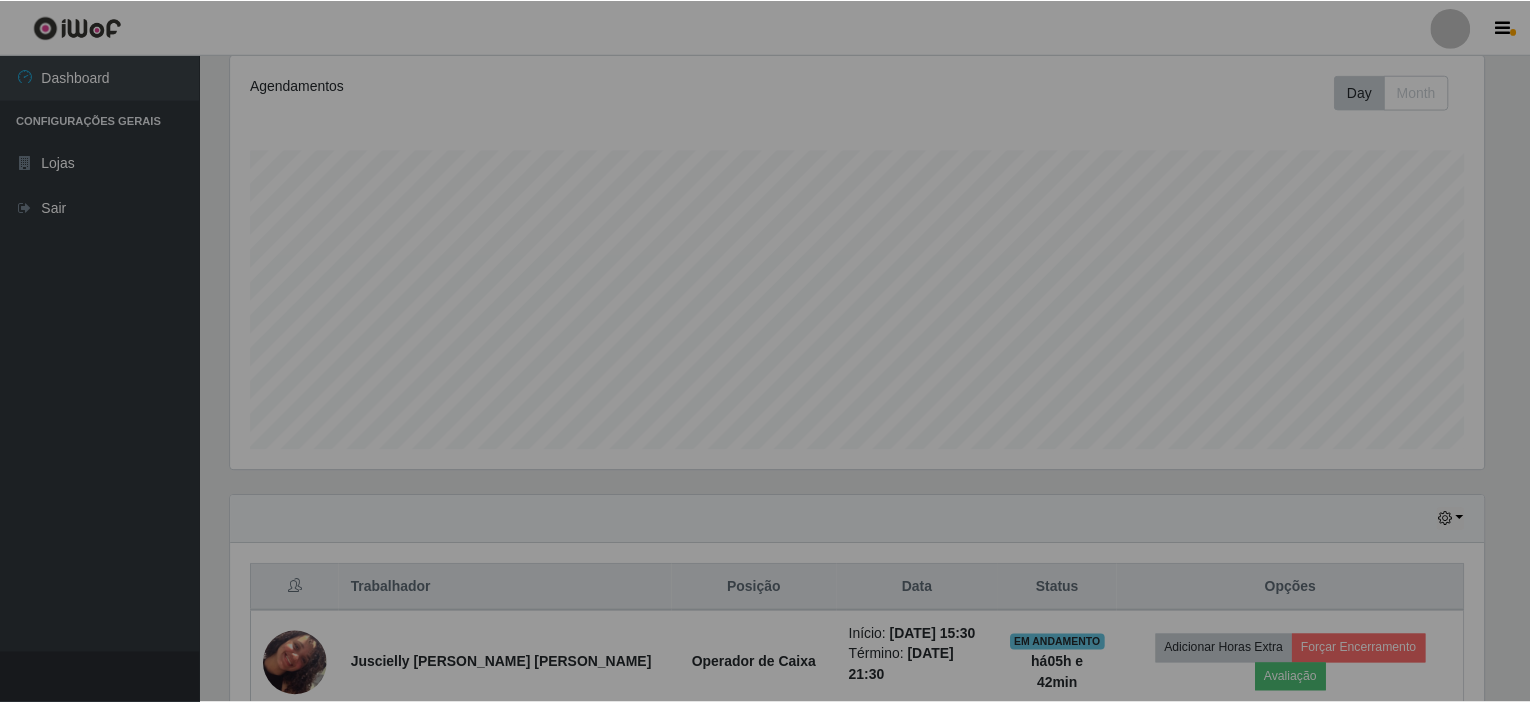 scroll, scrollTop: 335, scrollLeft: 0, axis: vertical 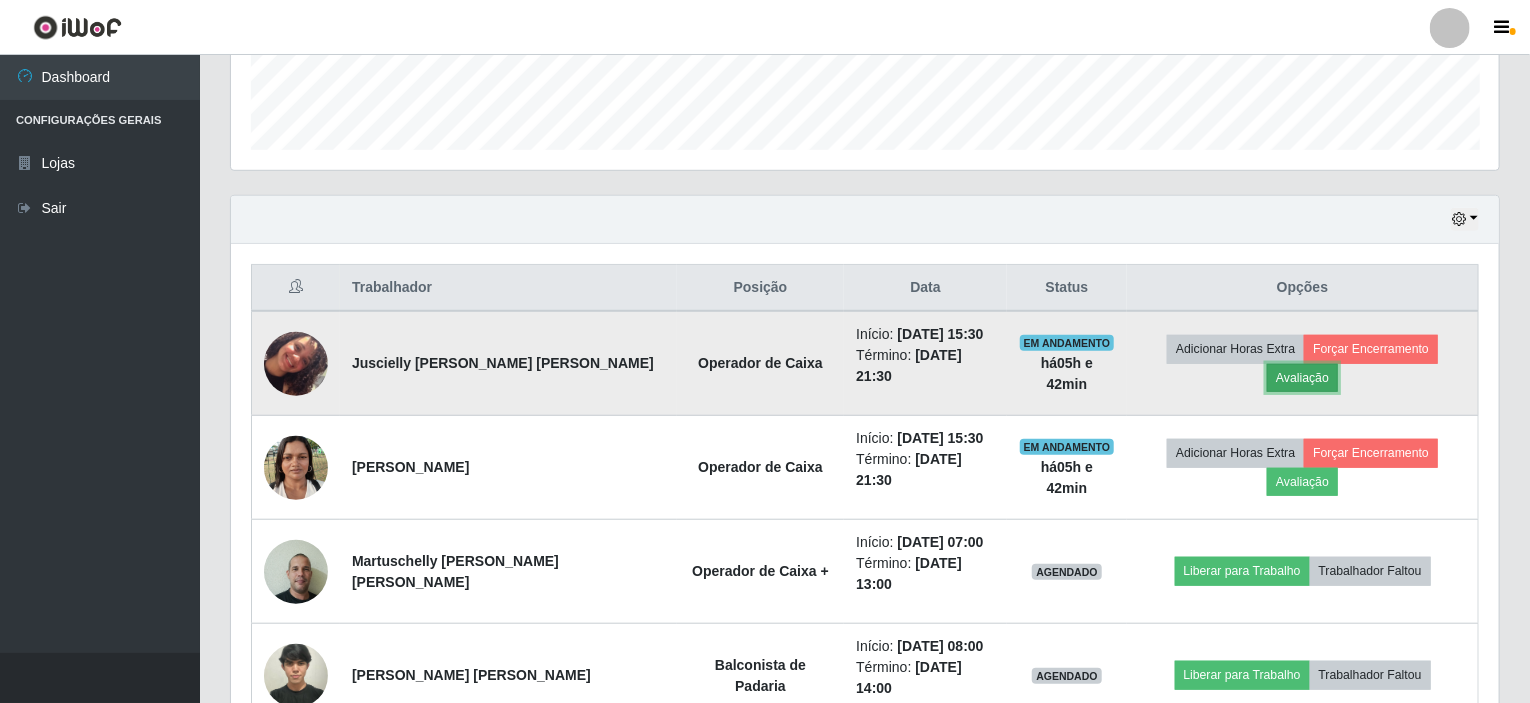 click on "Avaliação" at bounding box center [1302, 378] 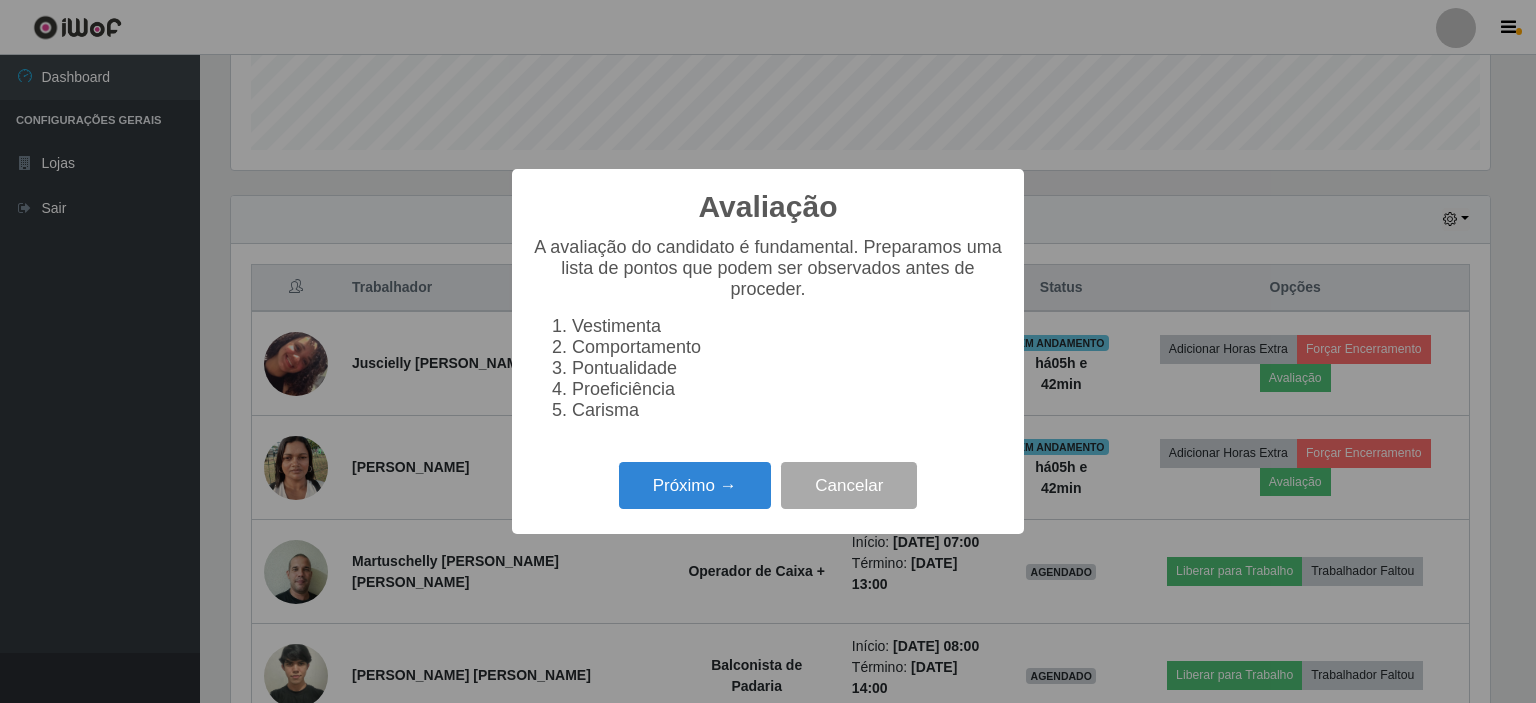 scroll, scrollTop: 999585, scrollLeft: 998740, axis: both 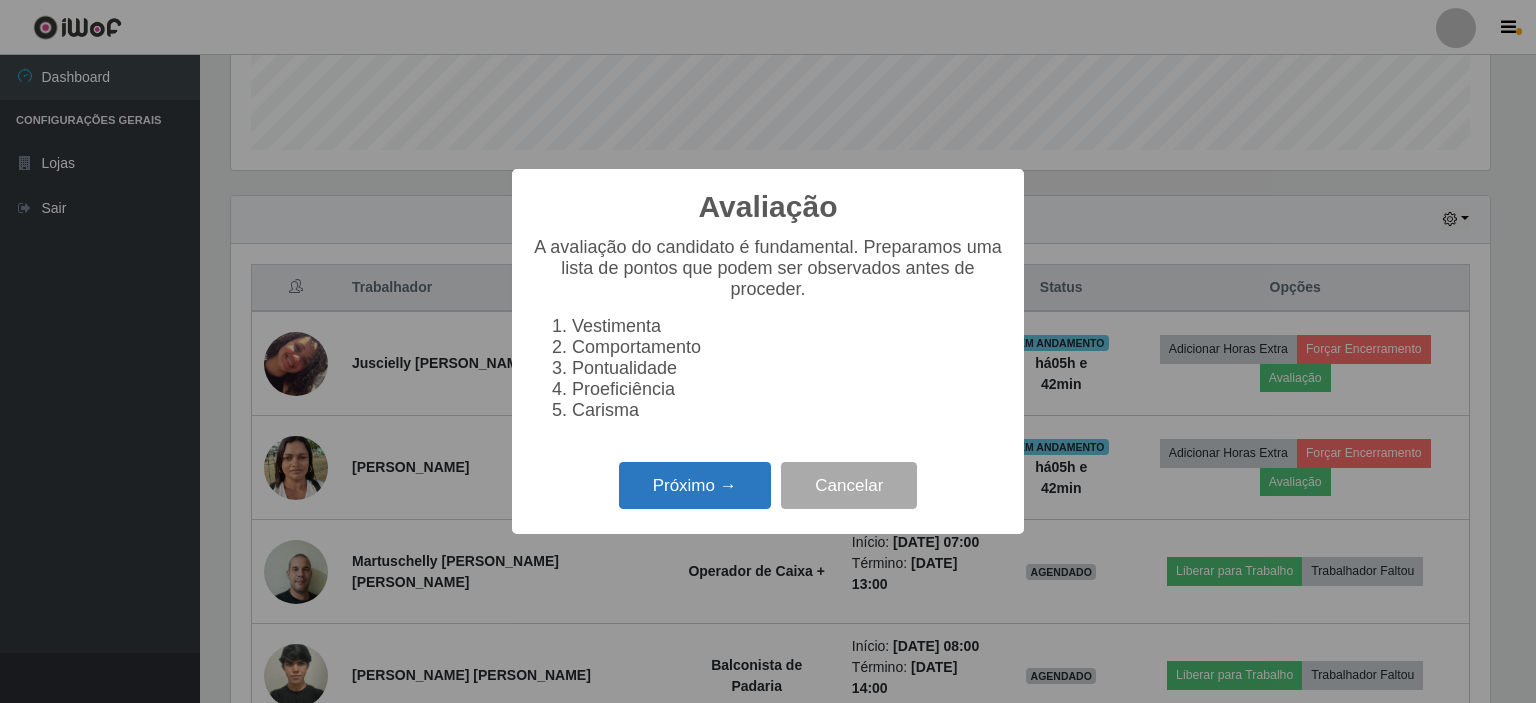 click on "Próximo →" at bounding box center [695, 485] 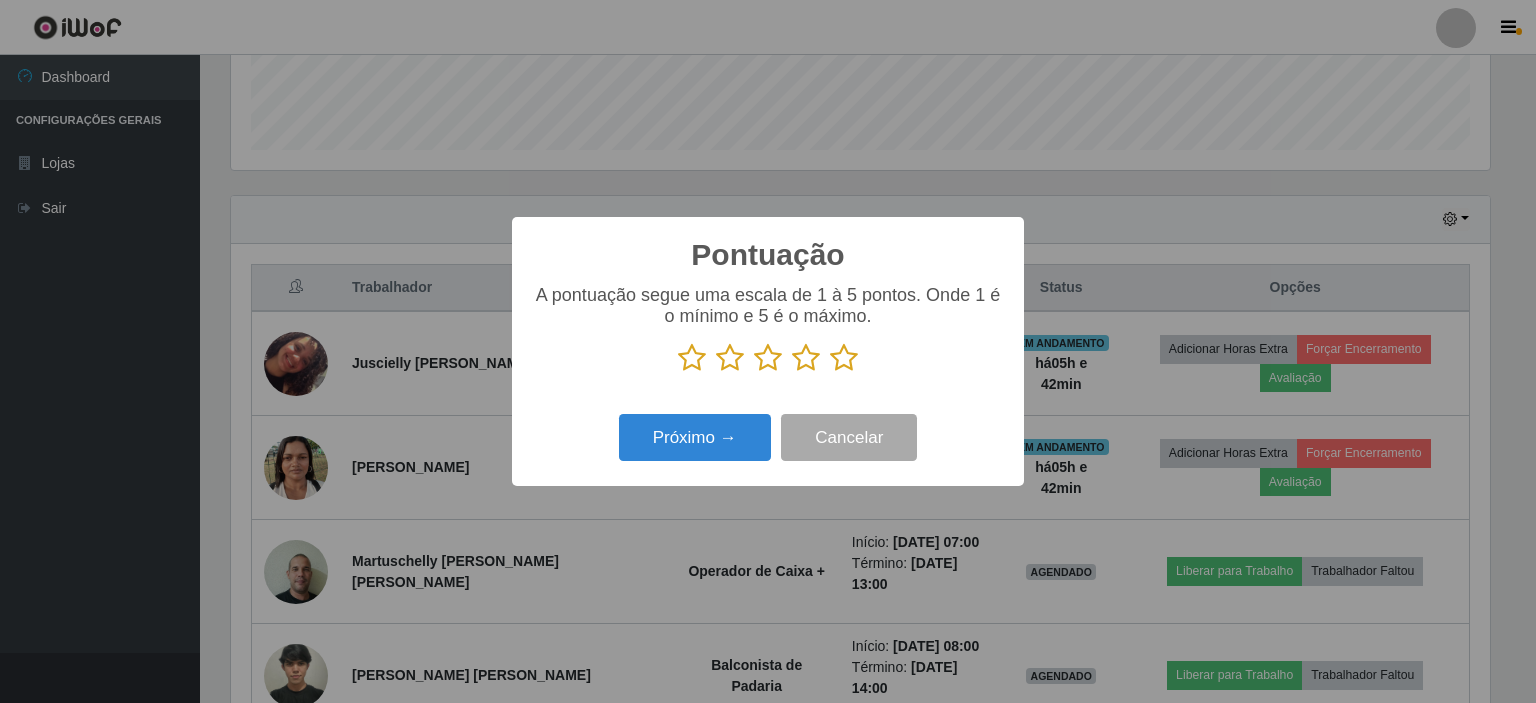 click at bounding box center (844, 358) 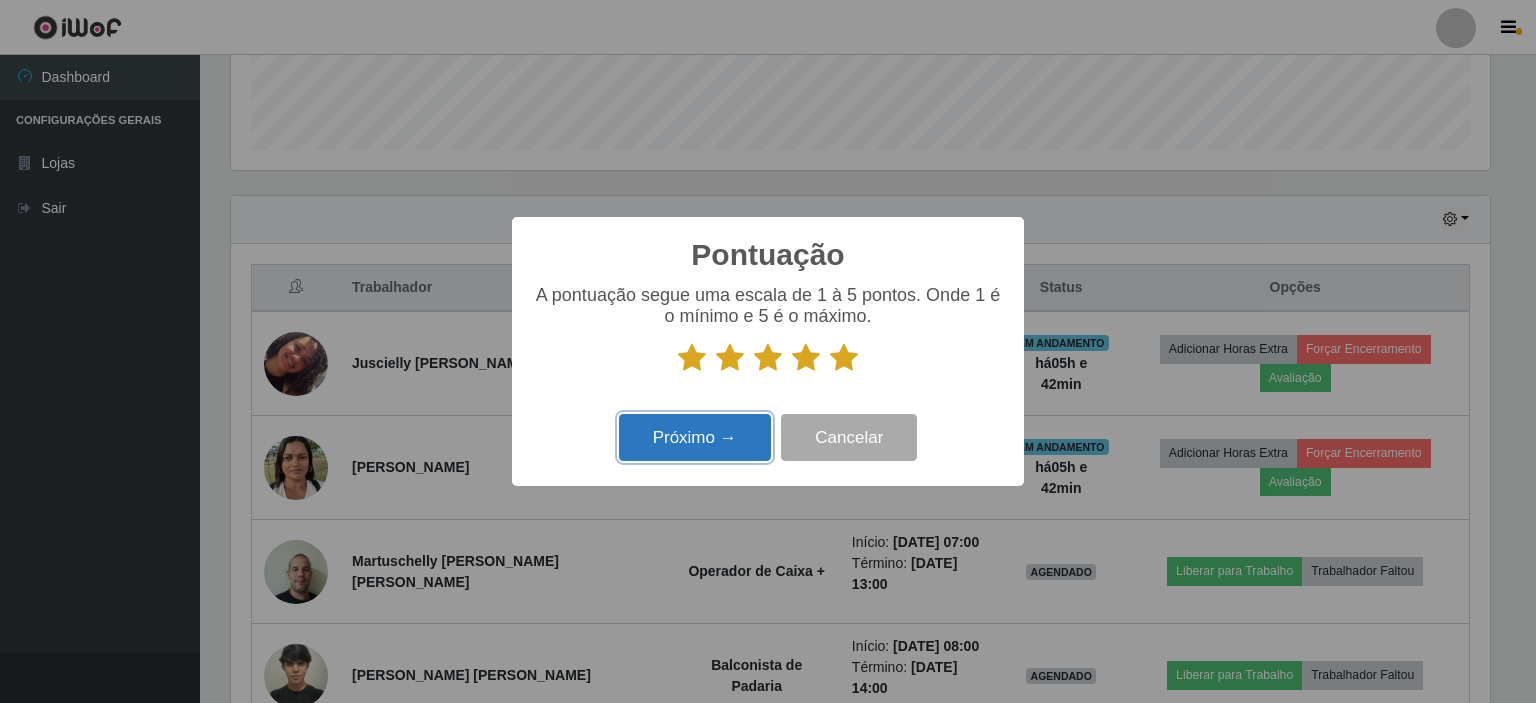 click on "Próximo →" at bounding box center [695, 437] 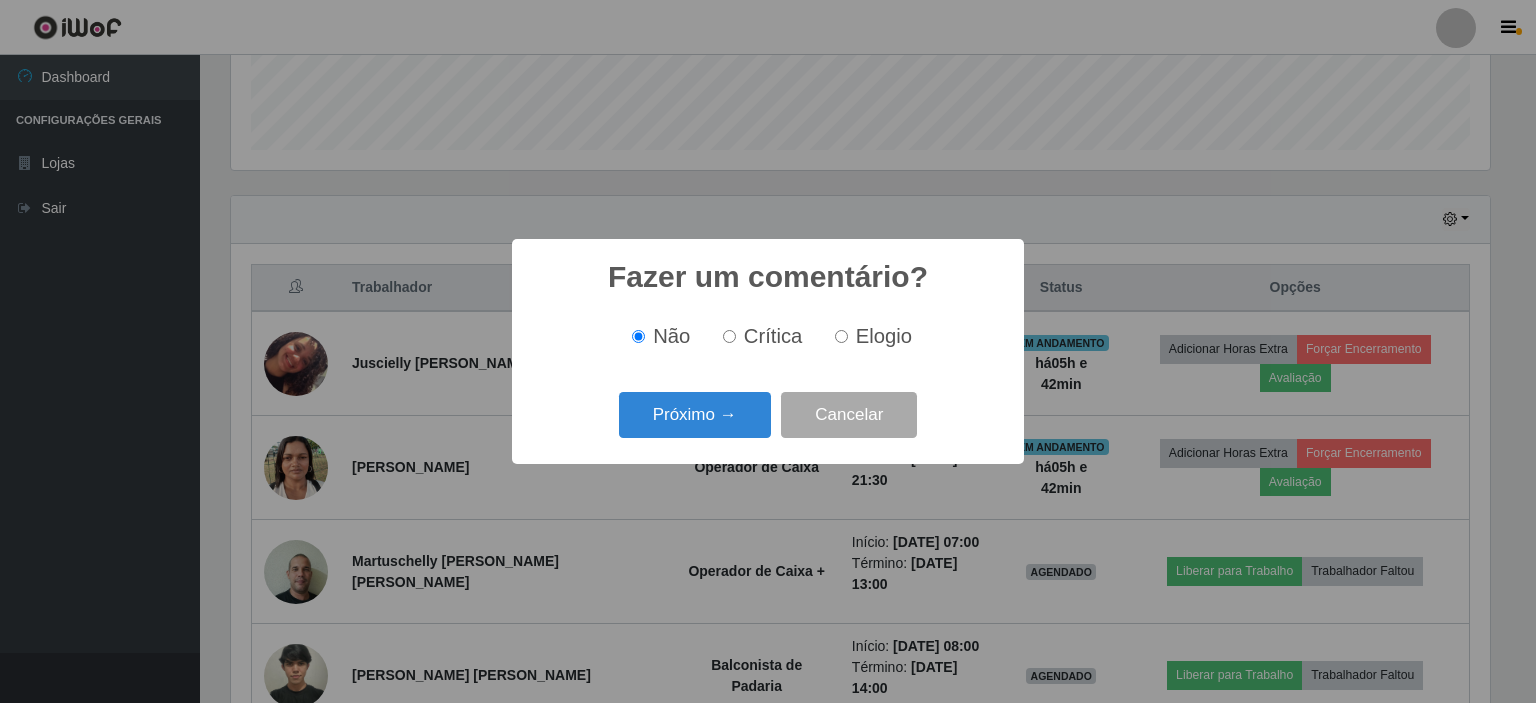 scroll, scrollTop: 999585, scrollLeft: 998740, axis: both 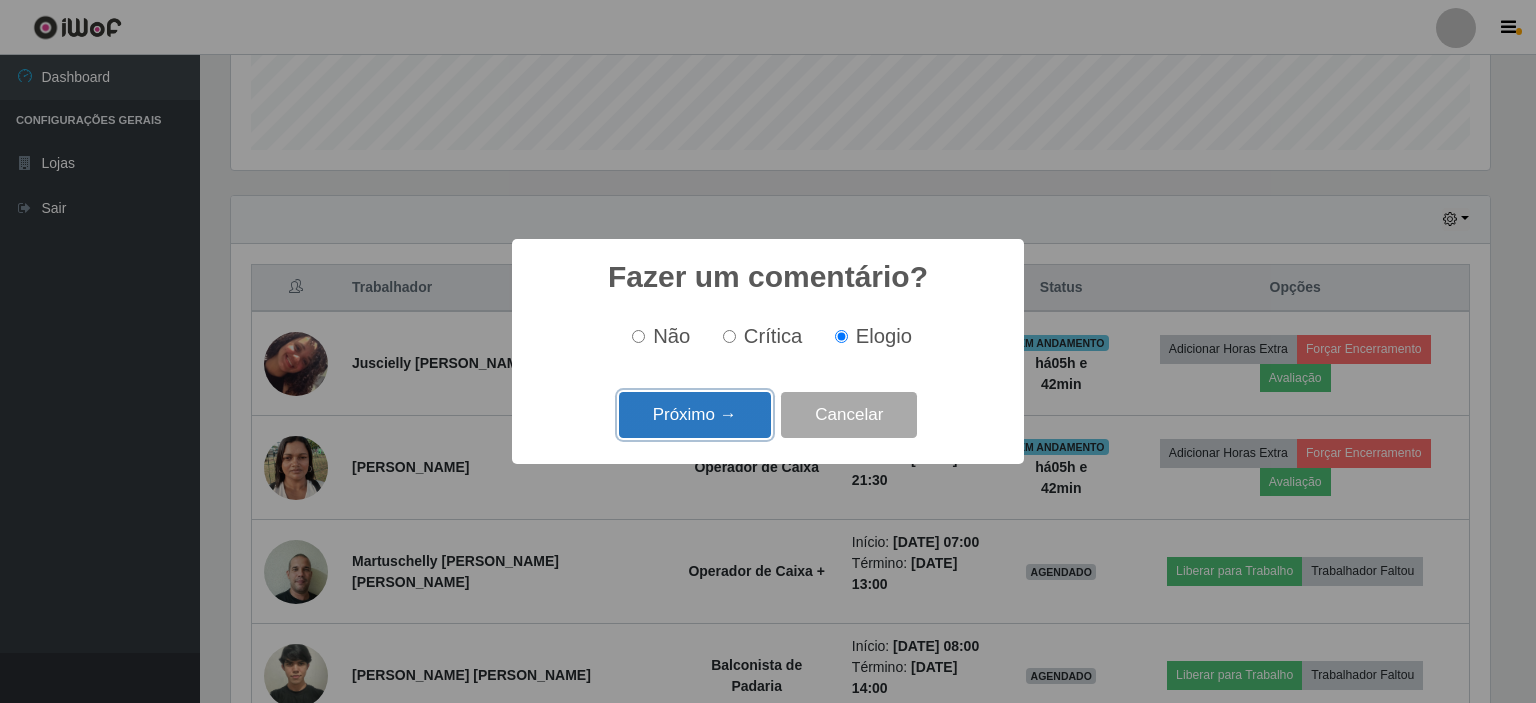 click on "Próximo →" at bounding box center [695, 415] 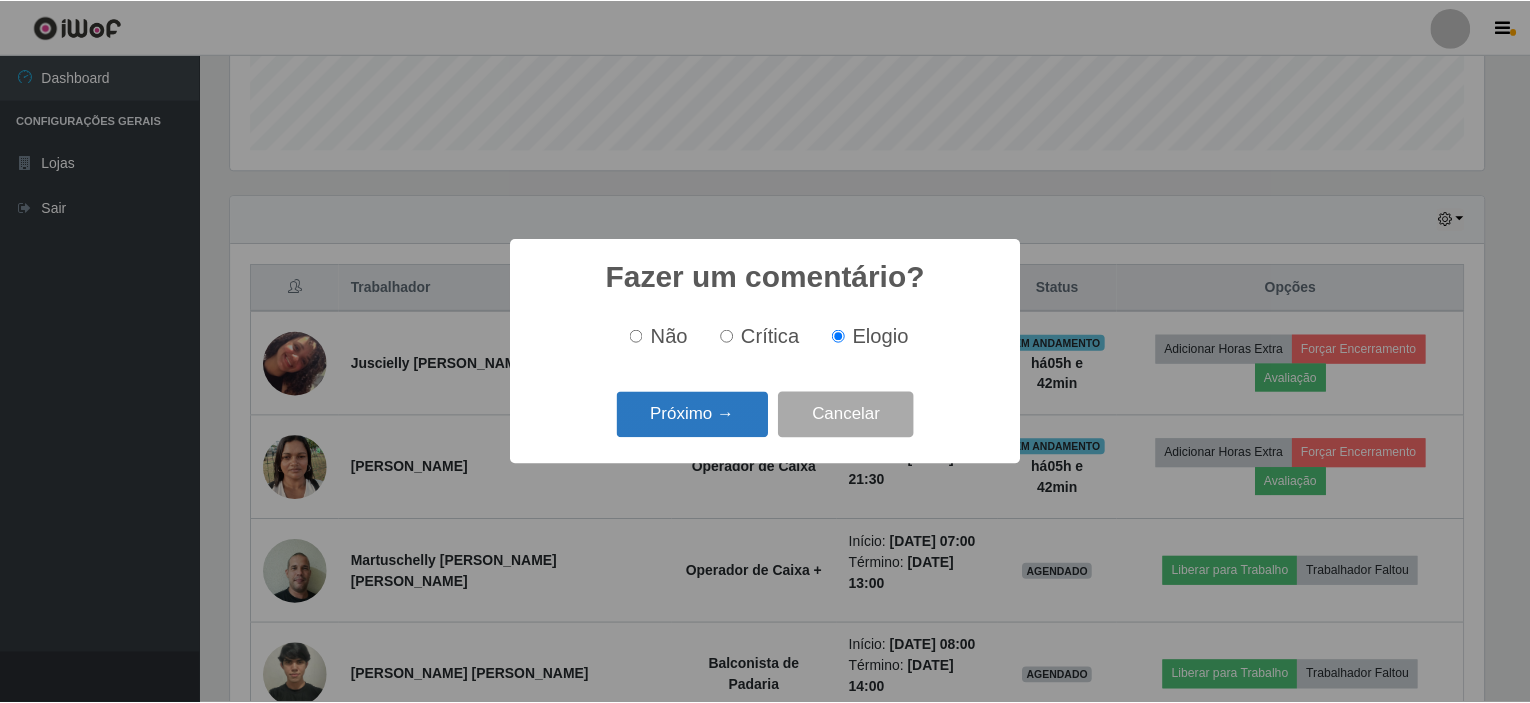scroll, scrollTop: 999585, scrollLeft: 998740, axis: both 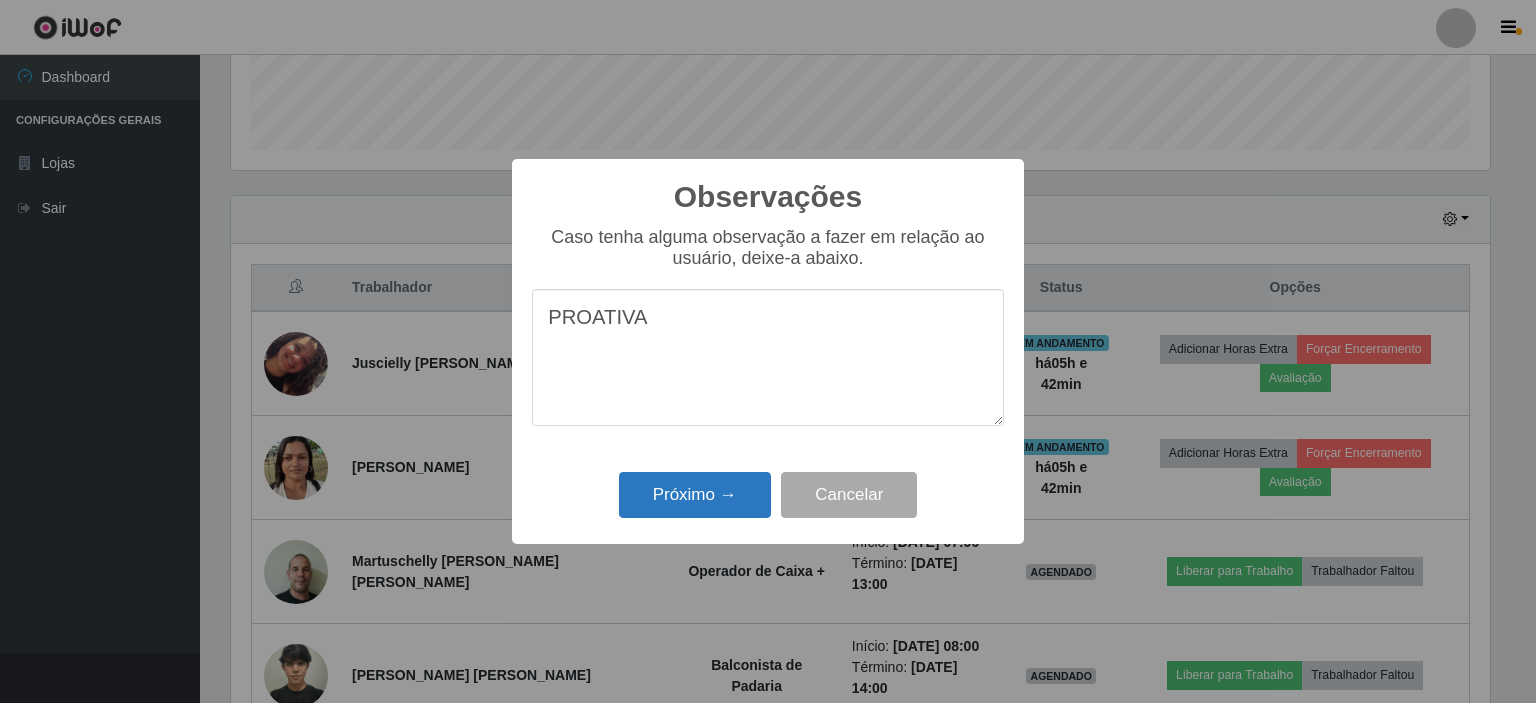 type on "PROATIVA" 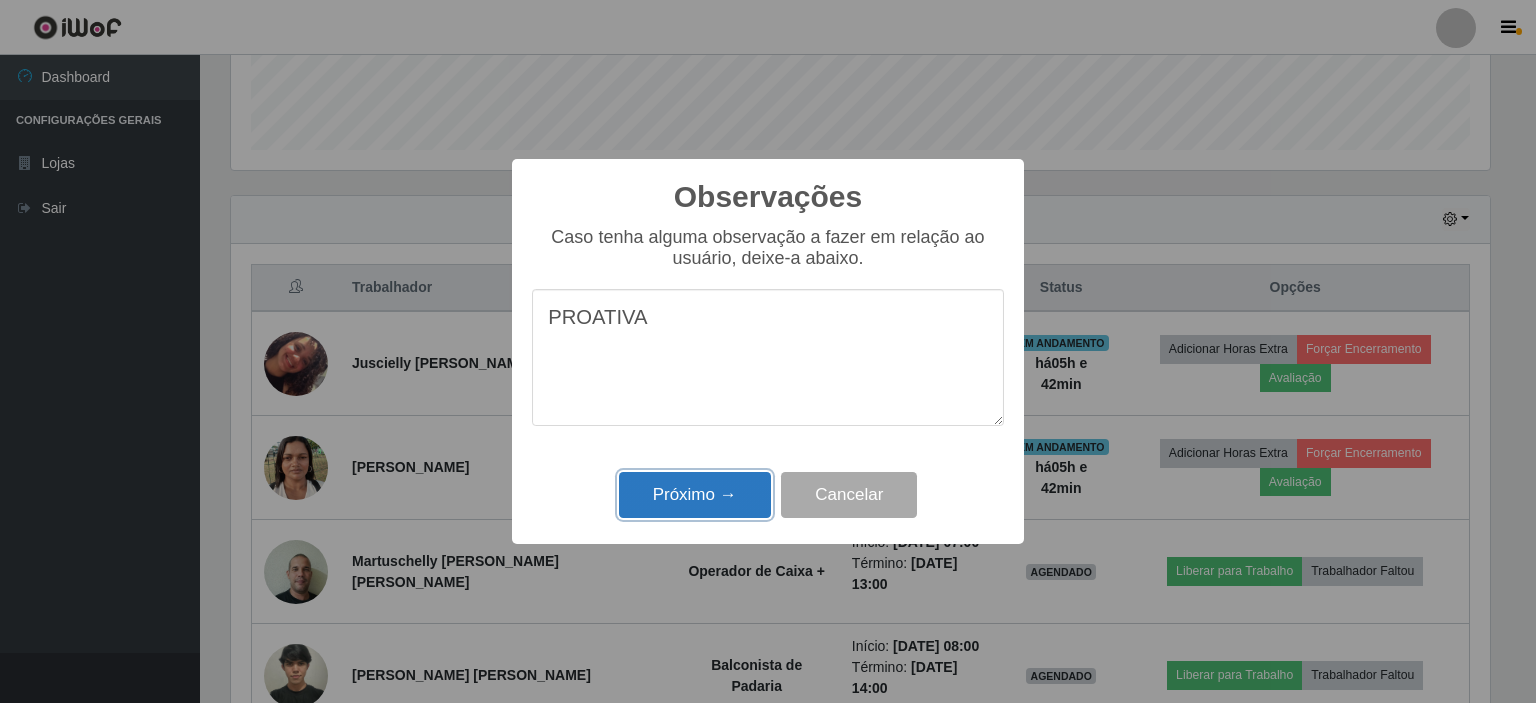 click on "Próximo →" at bounding box center (695, 495) 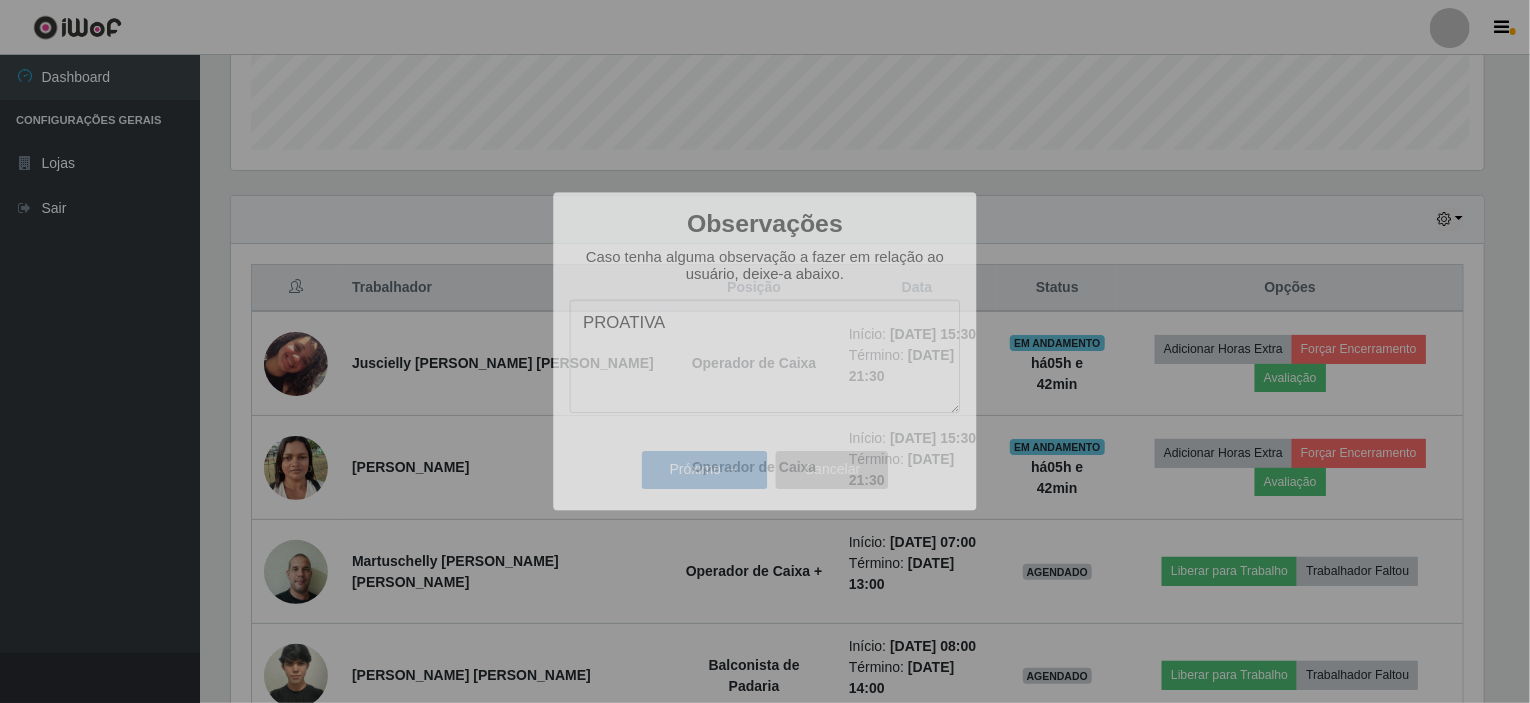 scroll, scrollTop: 999585, scrollLeft: 998731, axis: both 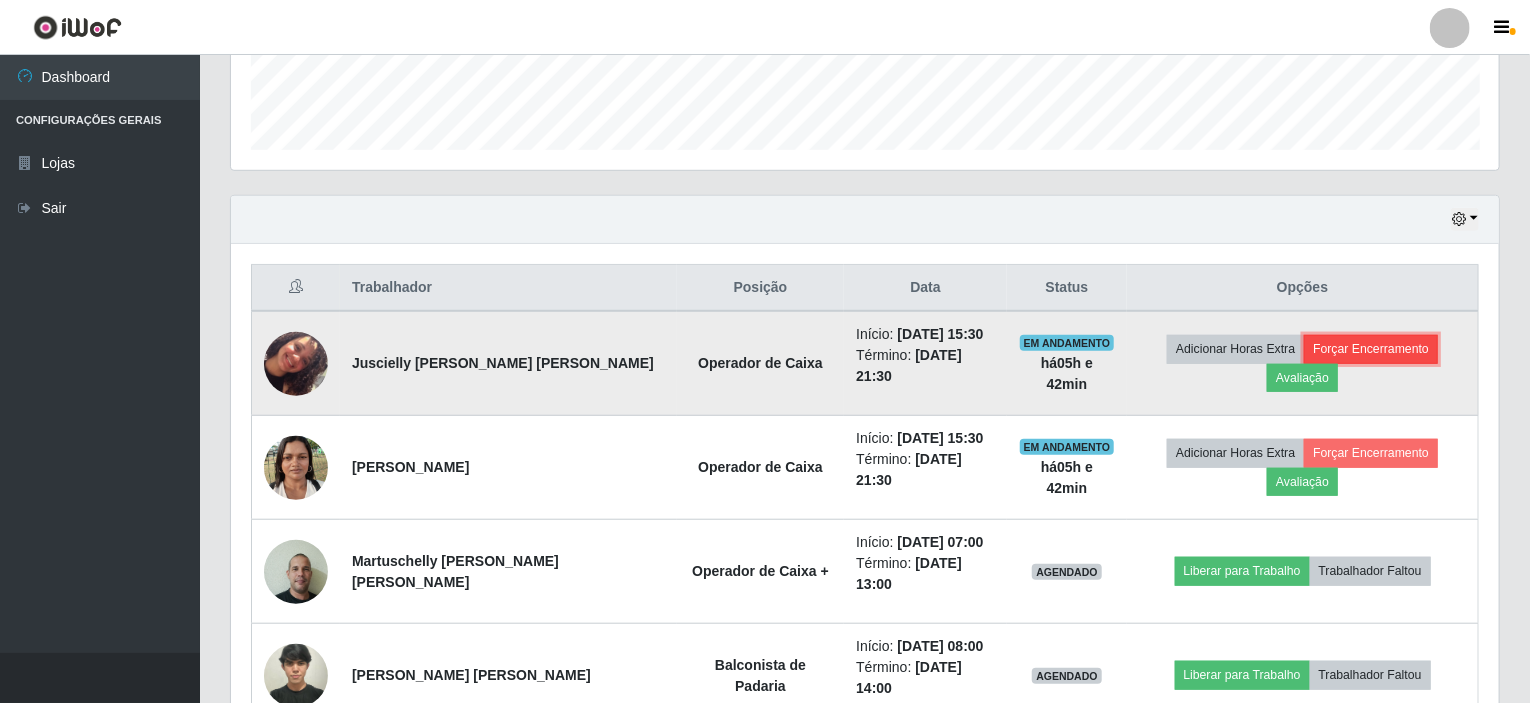 click on "Forçar Encerramento" at bounding box center (1371, 349) 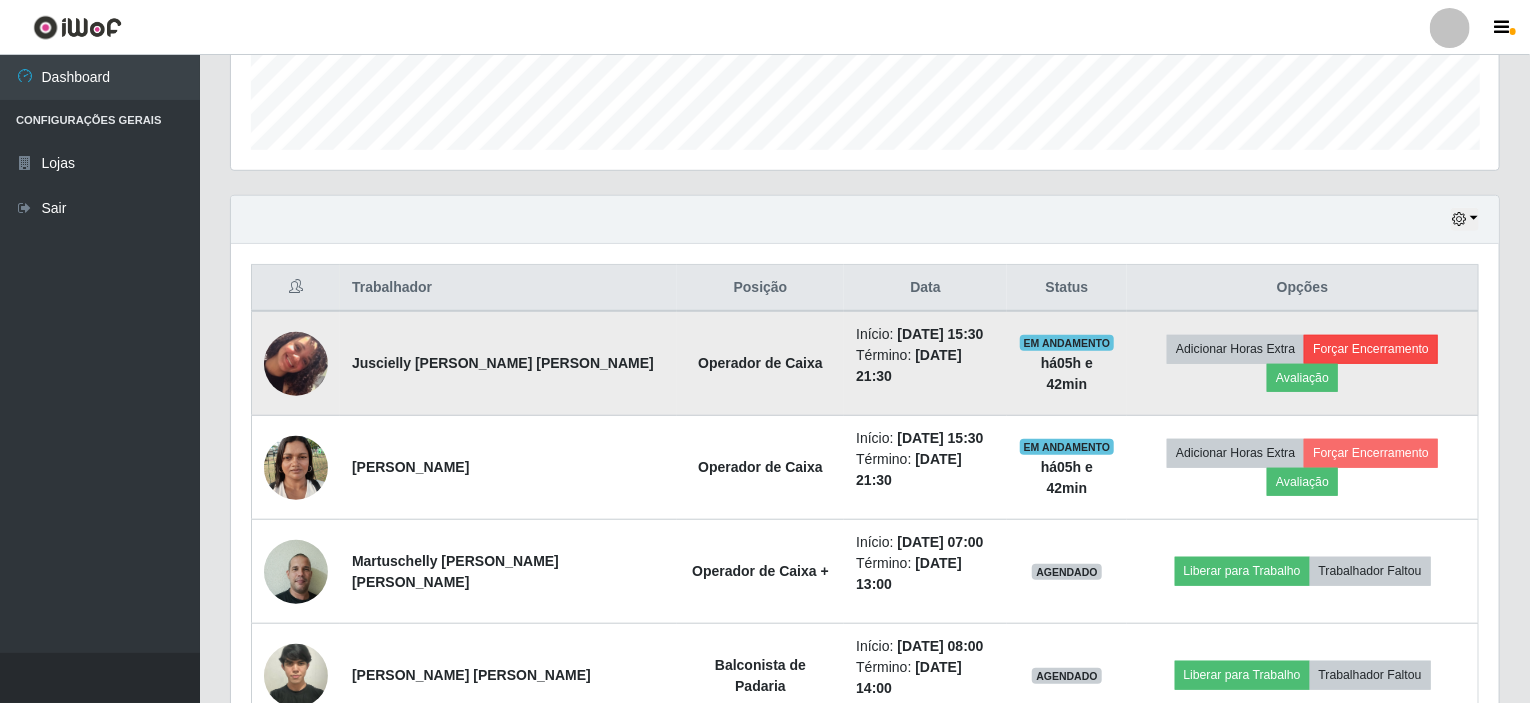 scroll, scrollTop: 999585, scrollLeft: 998740, axis: both 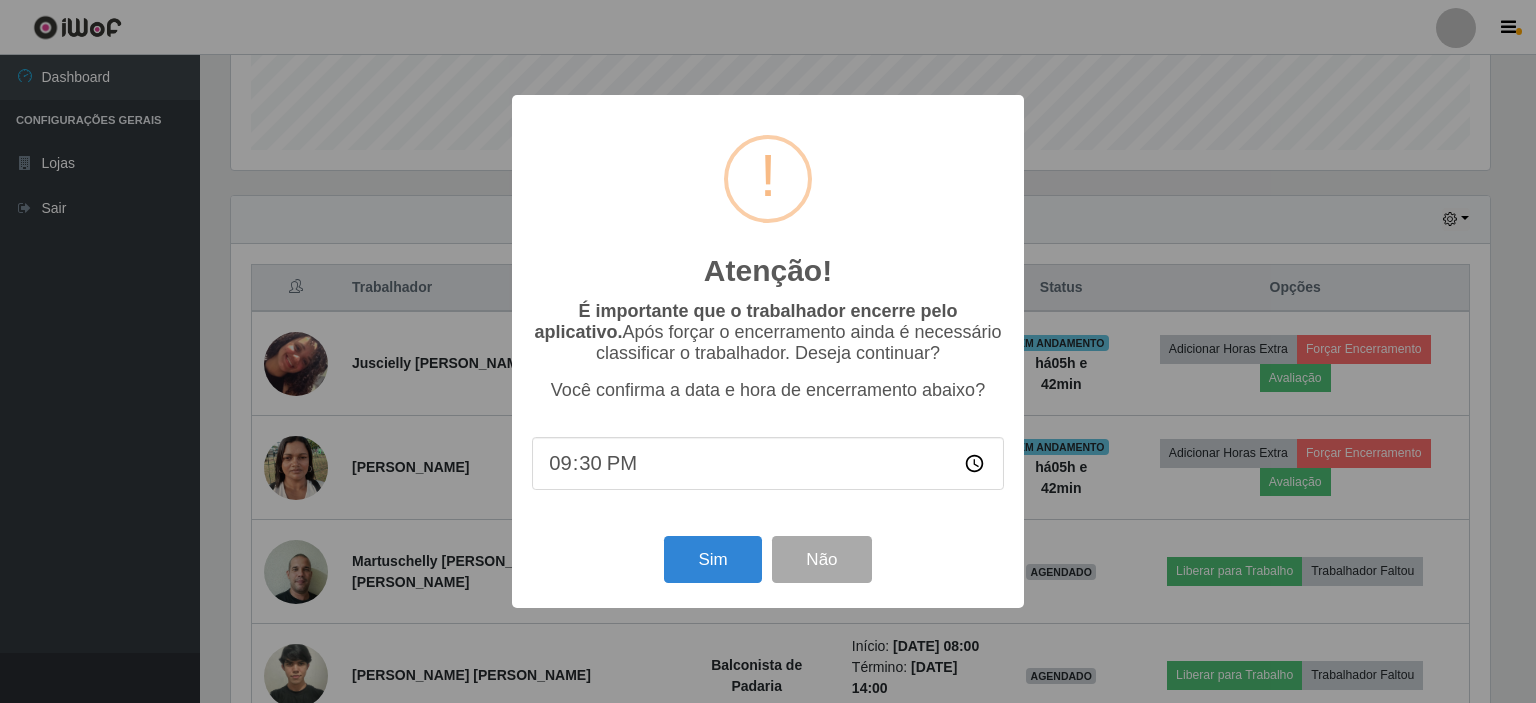 click on "21:30" at bounding box center [768, 463] 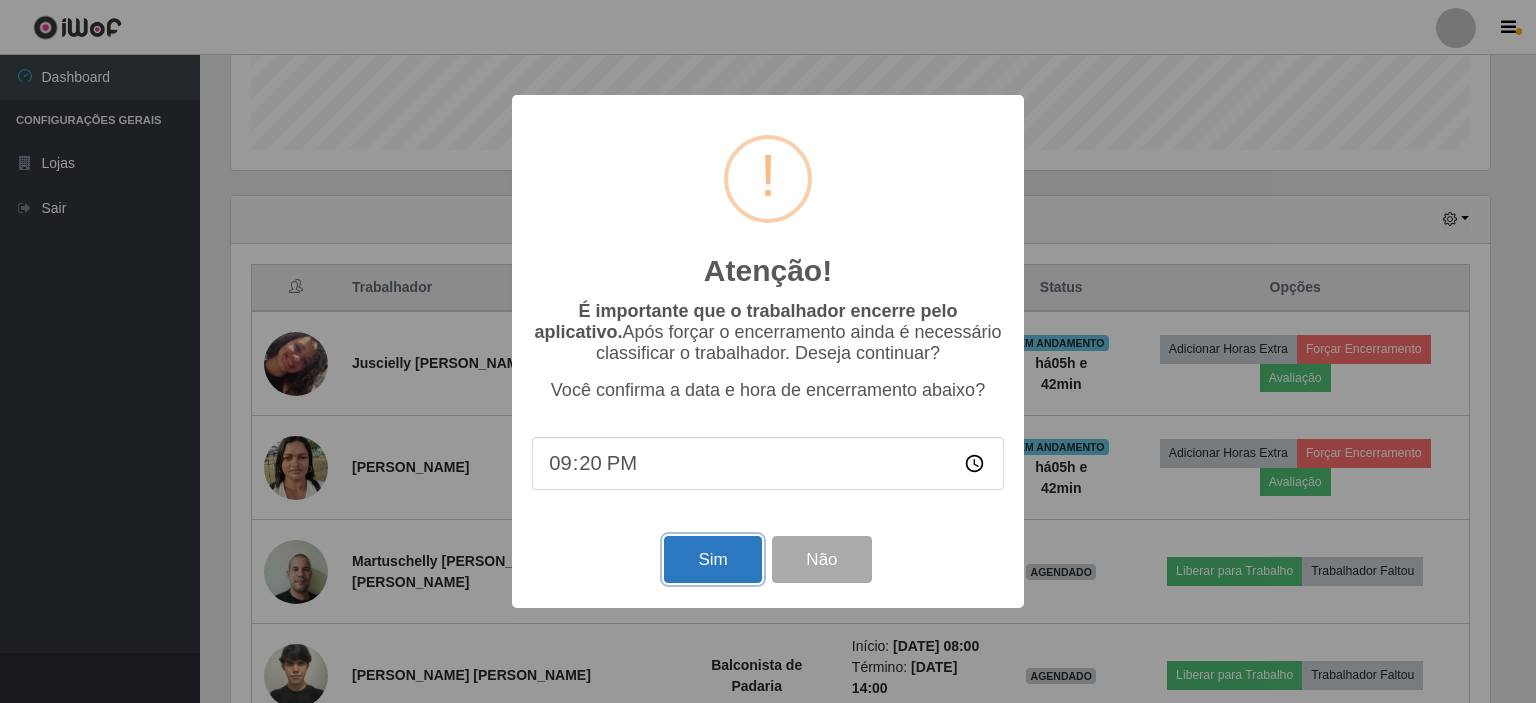 type on "21:20" 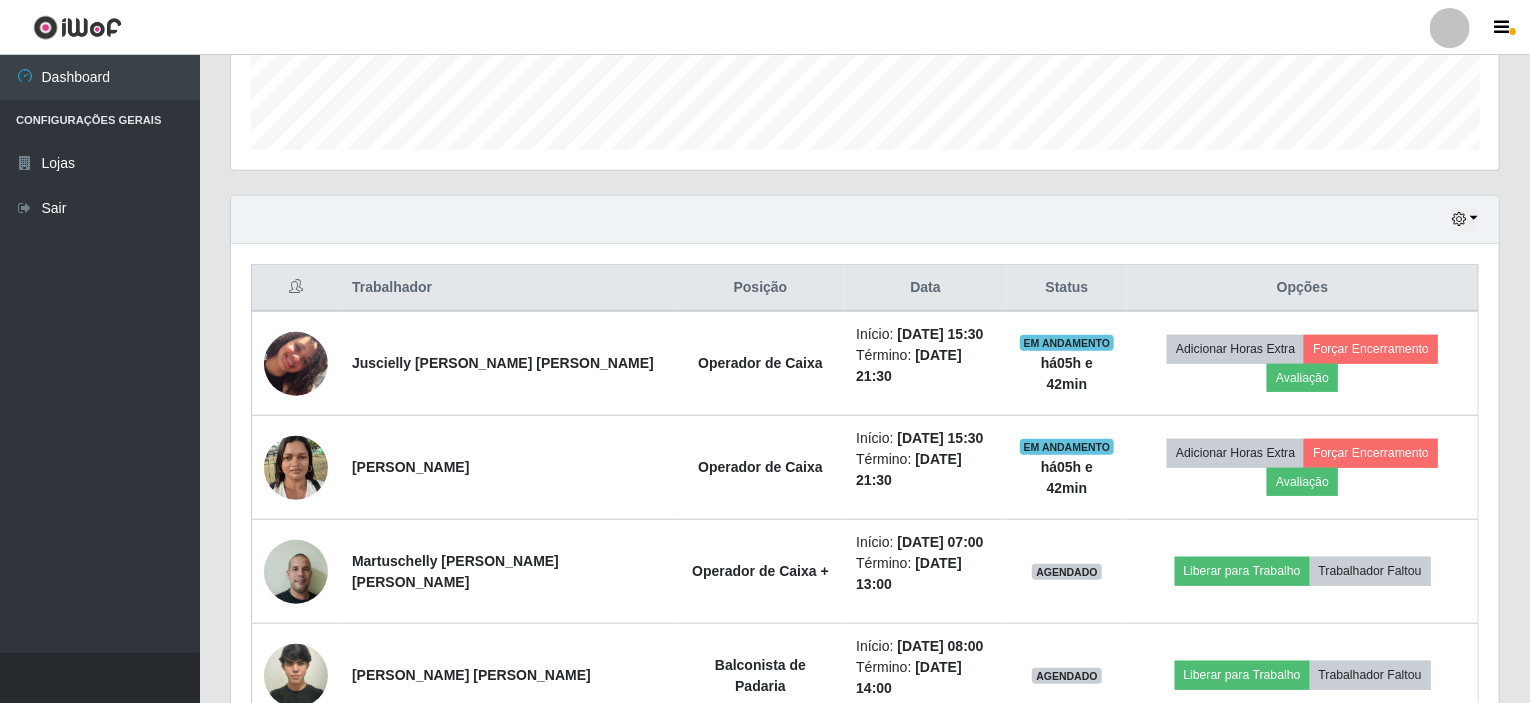 scroll, scrollTop: 999585, scrollLeft: 998731, axis: both 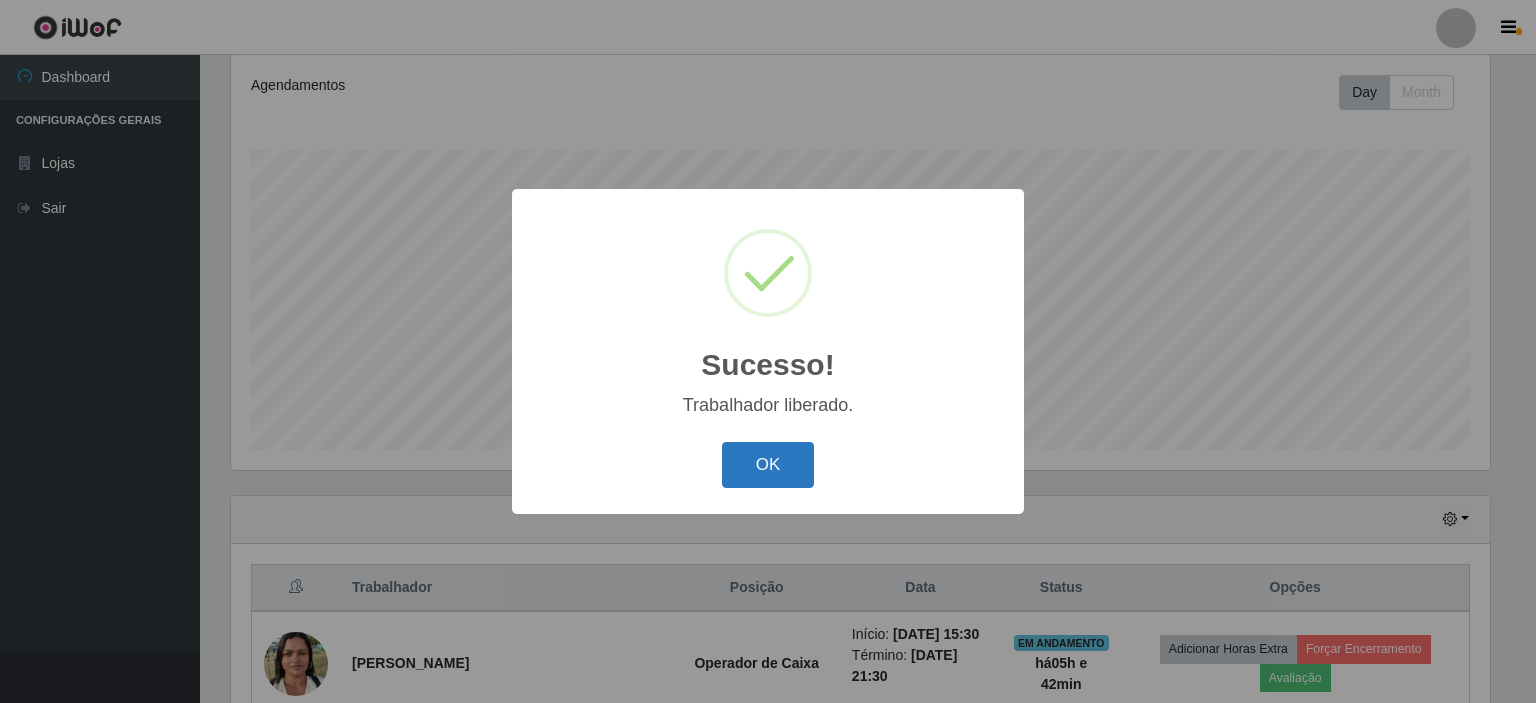 click on "OK" at bounding box center (768, 465) 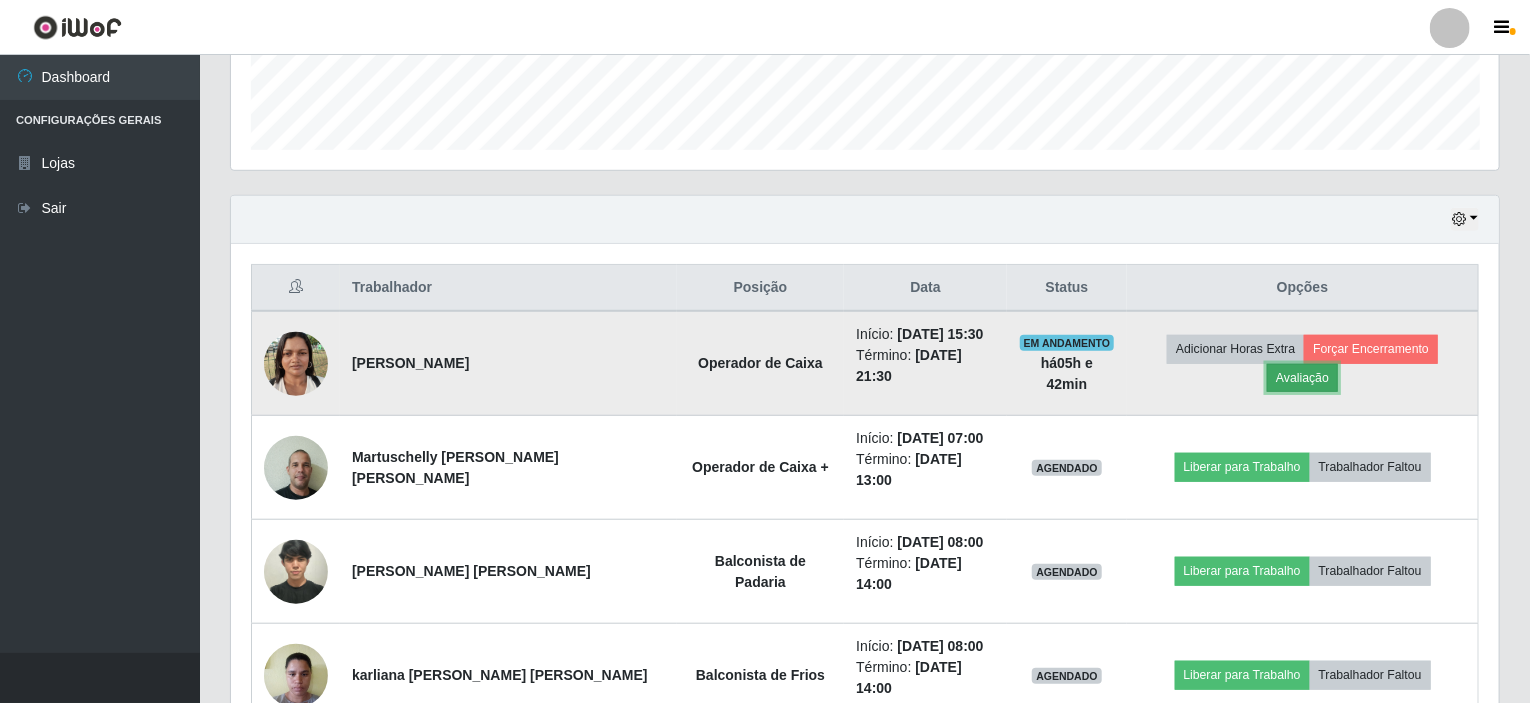 click on "Avaliação" at bounding box center [1302, 378] 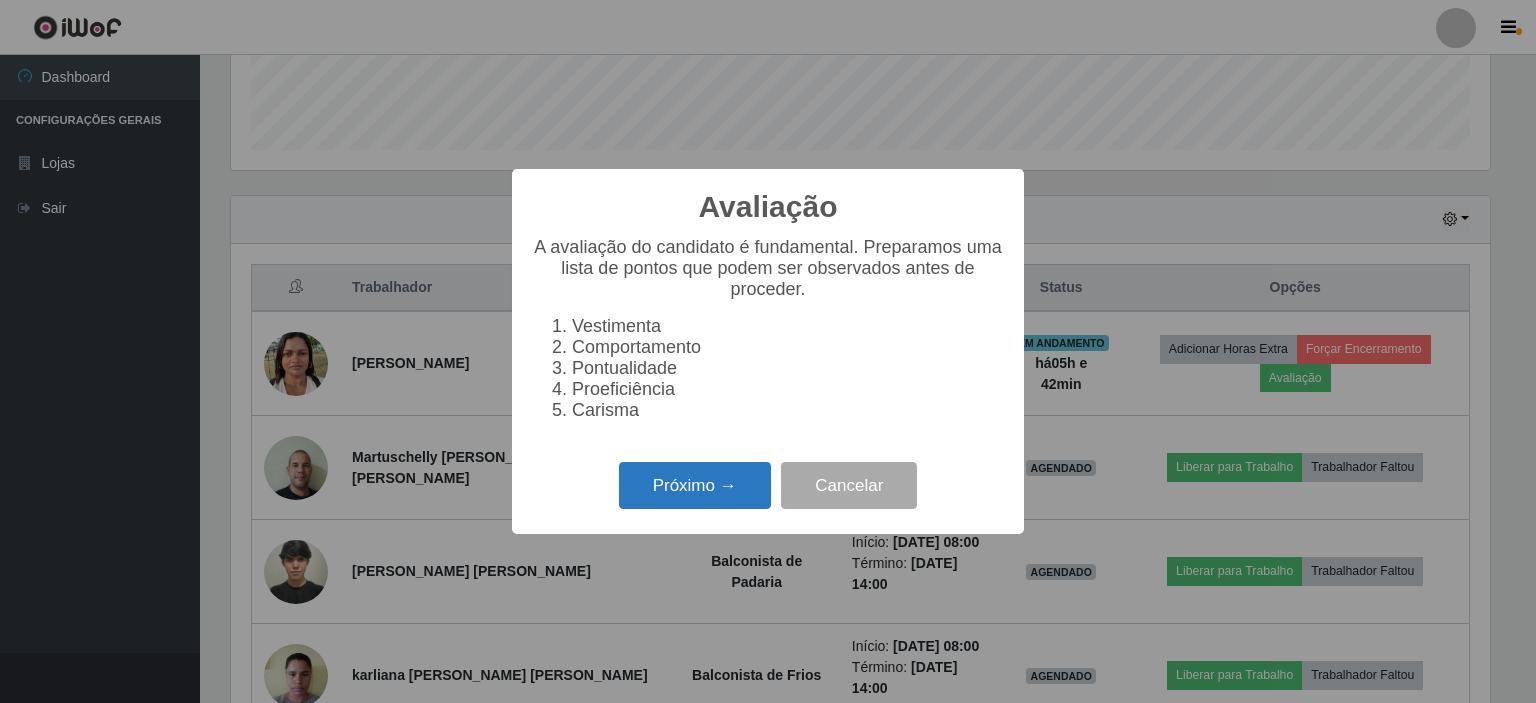 click on "Próximo →" at bounding box center [695, 485] 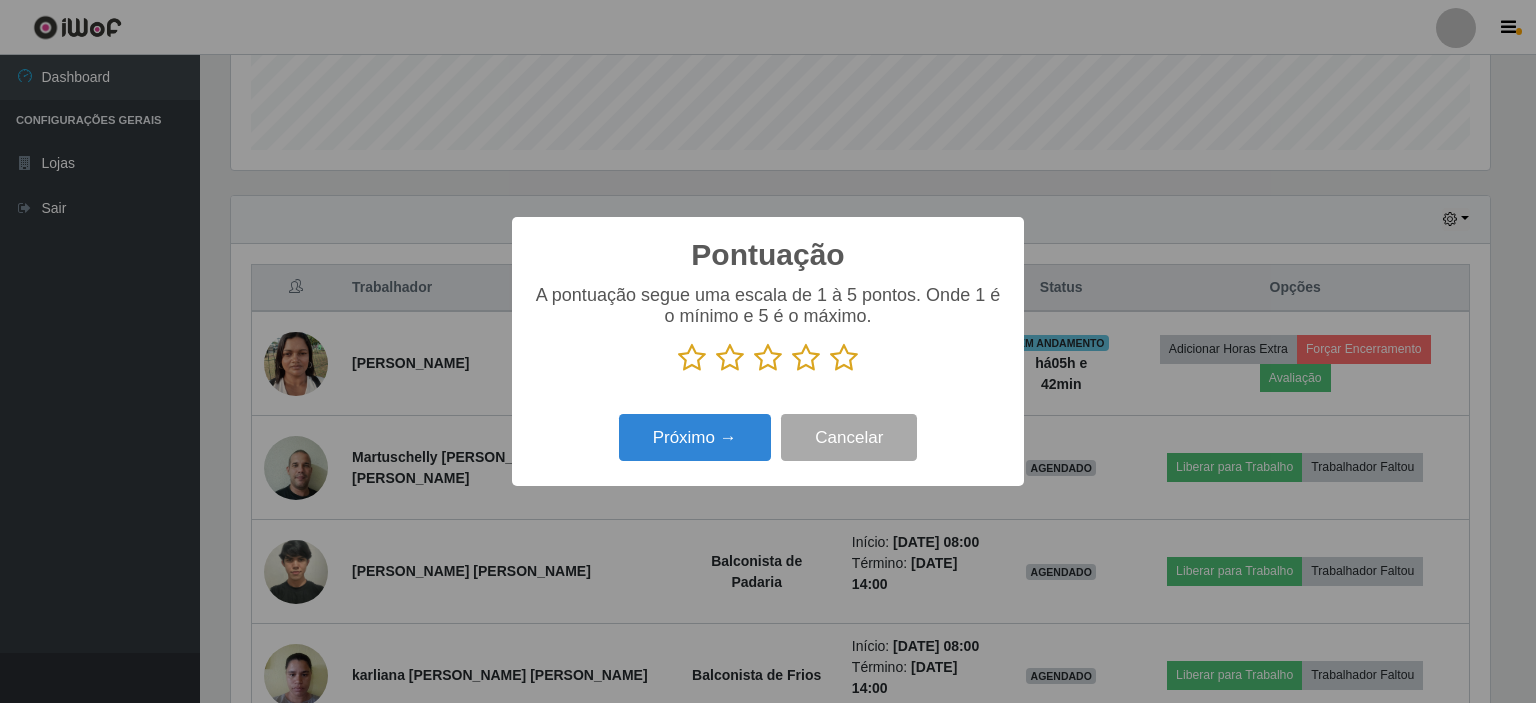 click at bounding box center (806, 358) 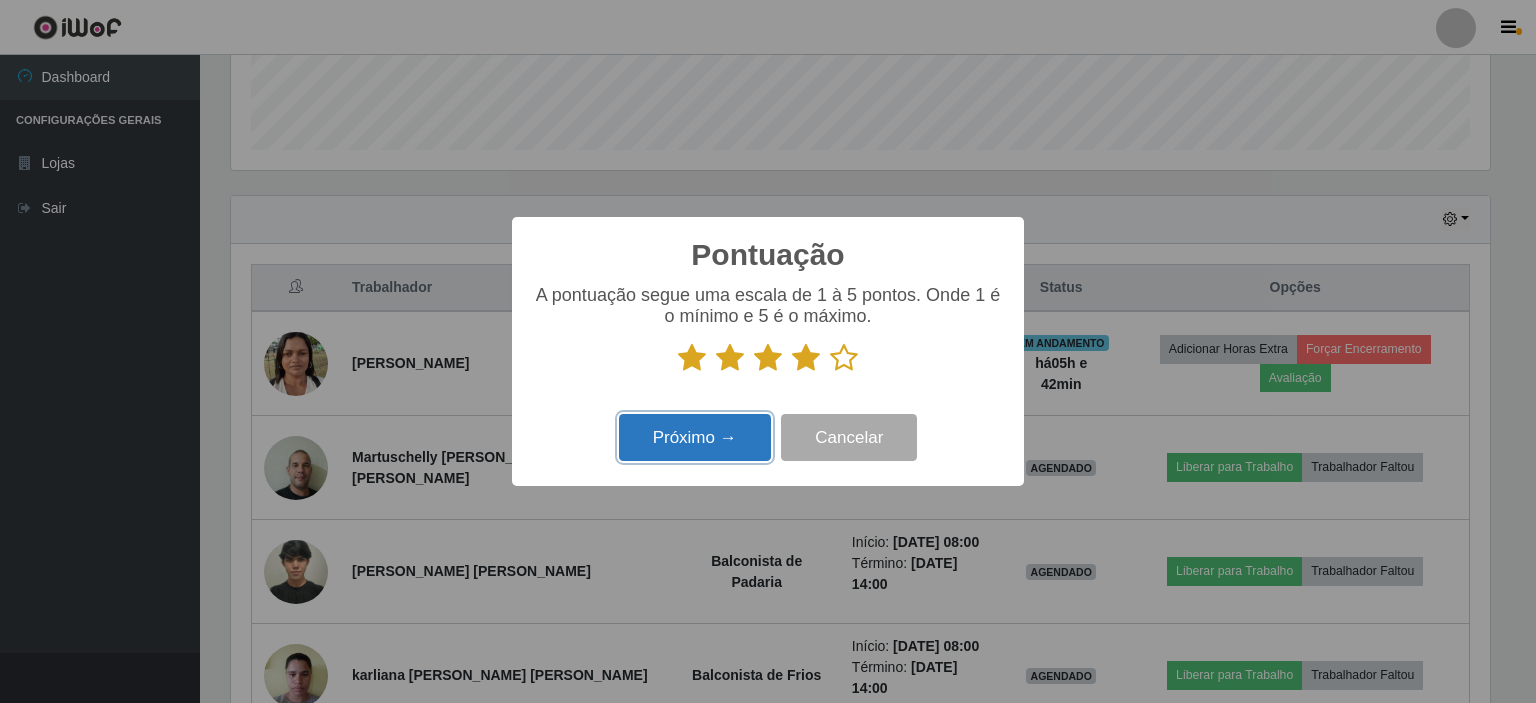 click on "Próximo →" at bounding box center [695, 437] 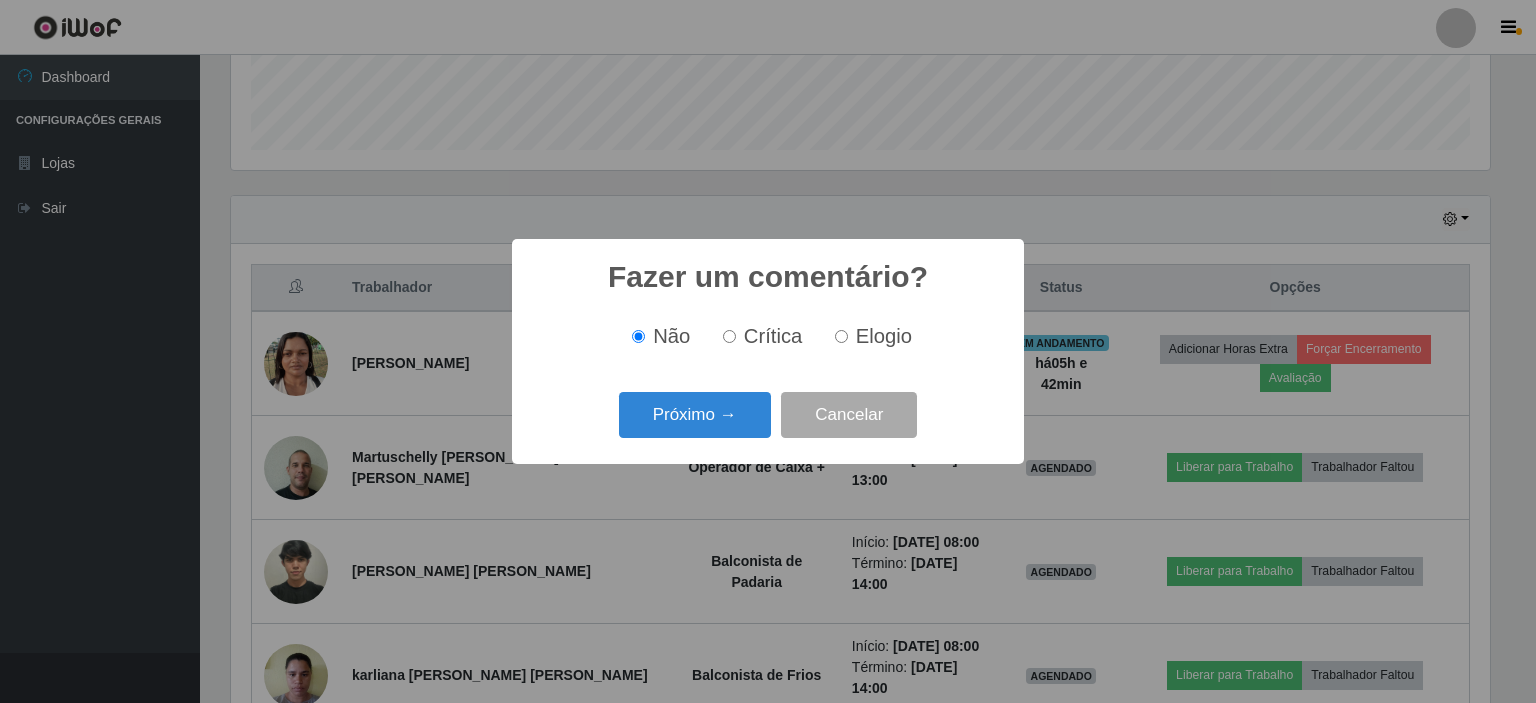 click on "Elogio" at bounding box center (869, 336) 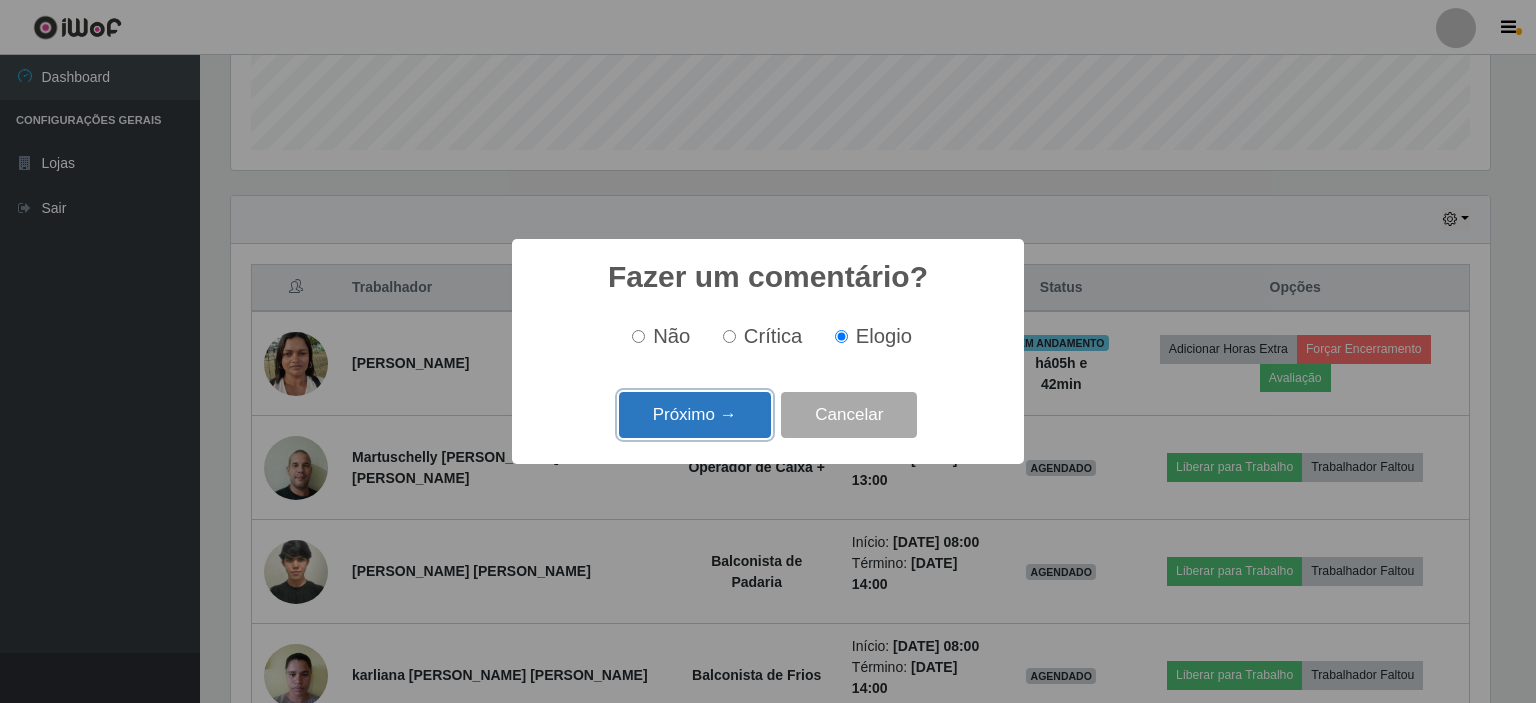 click on "Próximo →" at bounding box center [695, 415] 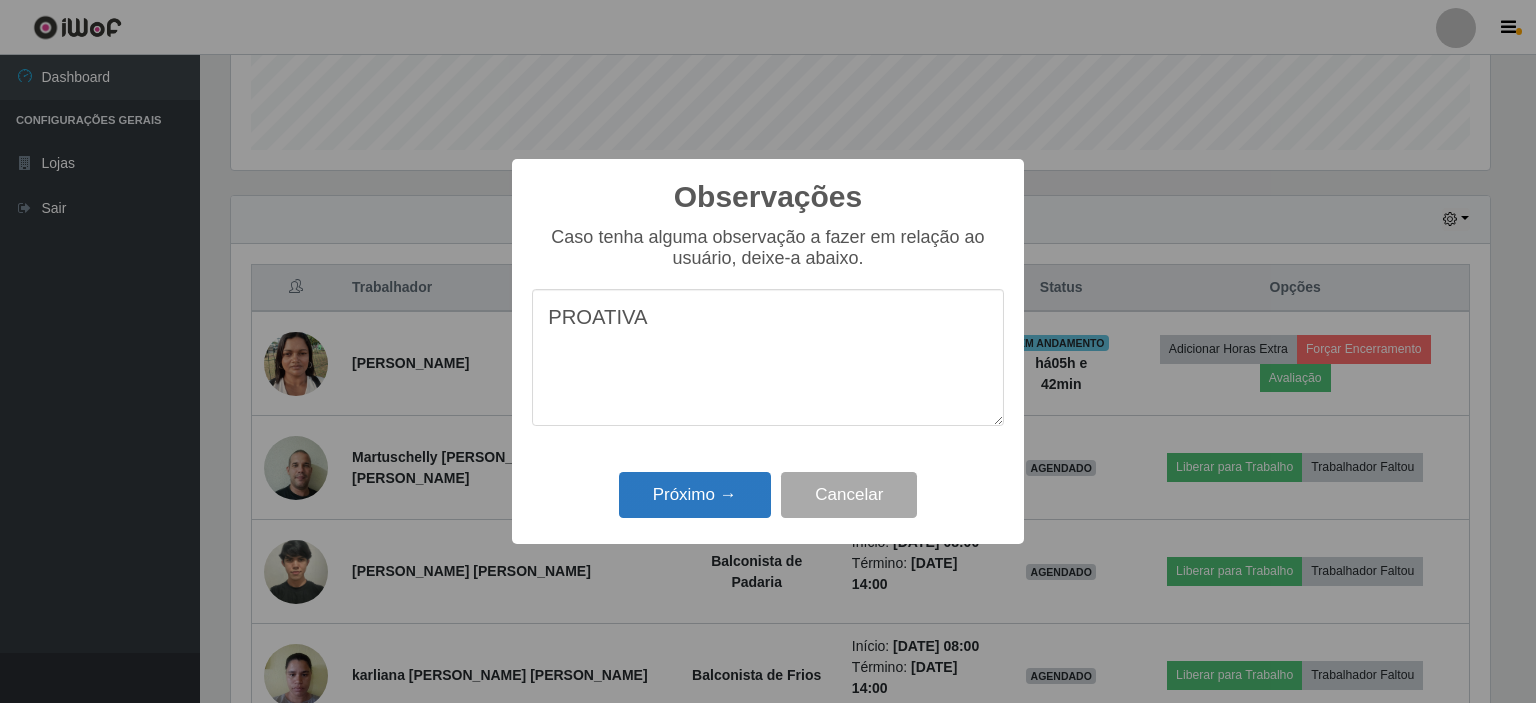 type on "PROATIVA" 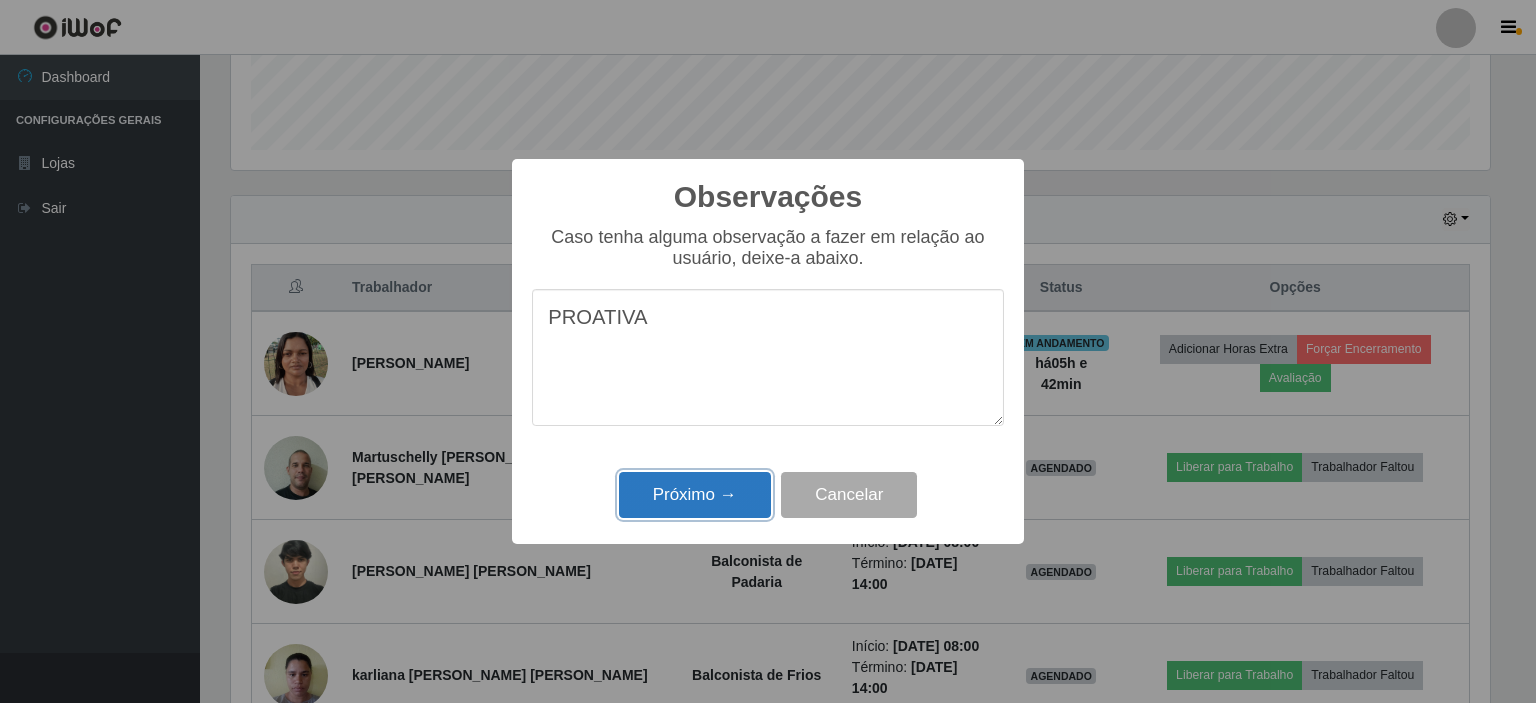 click on "Próximo →" at bounding box center (695, 495) 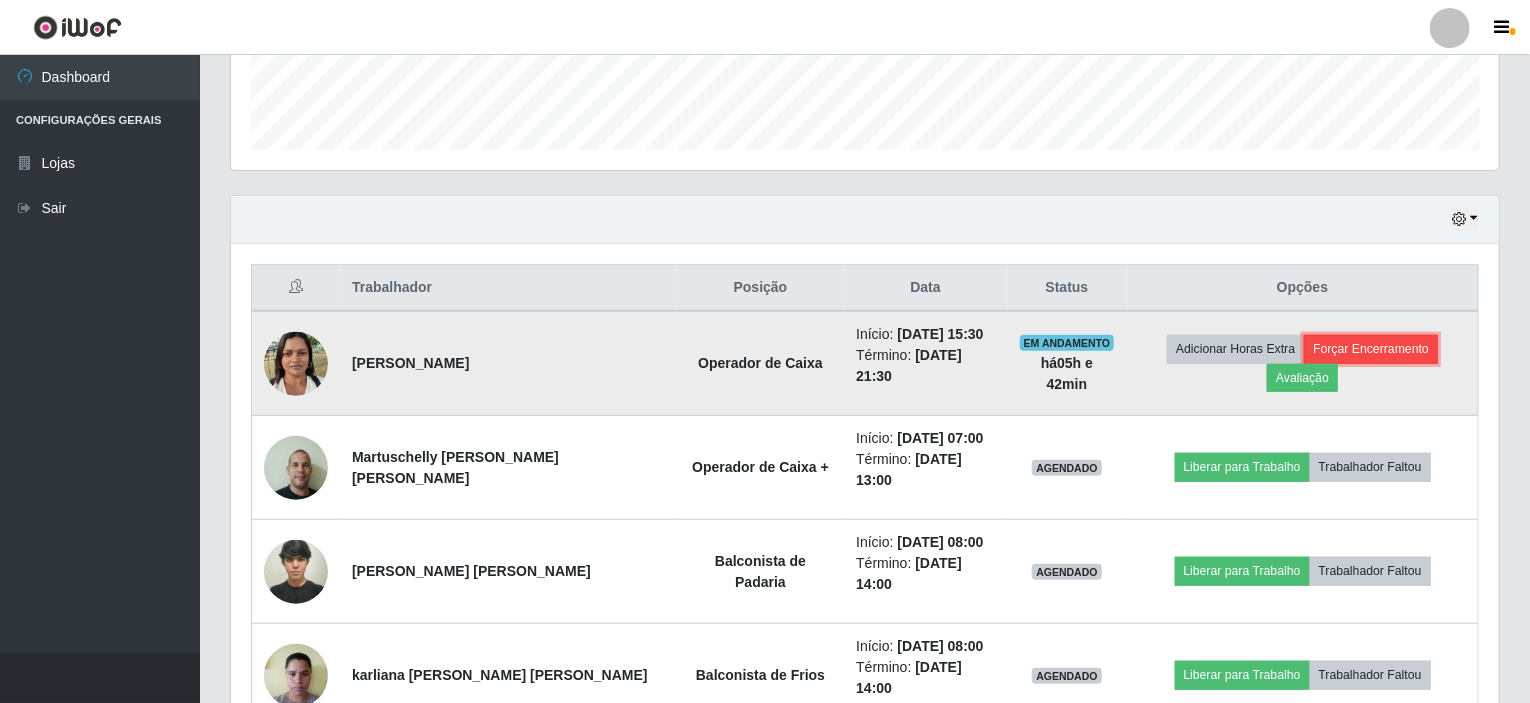 click on "Forçar Encerramento" at bounding box center [1371, 349] 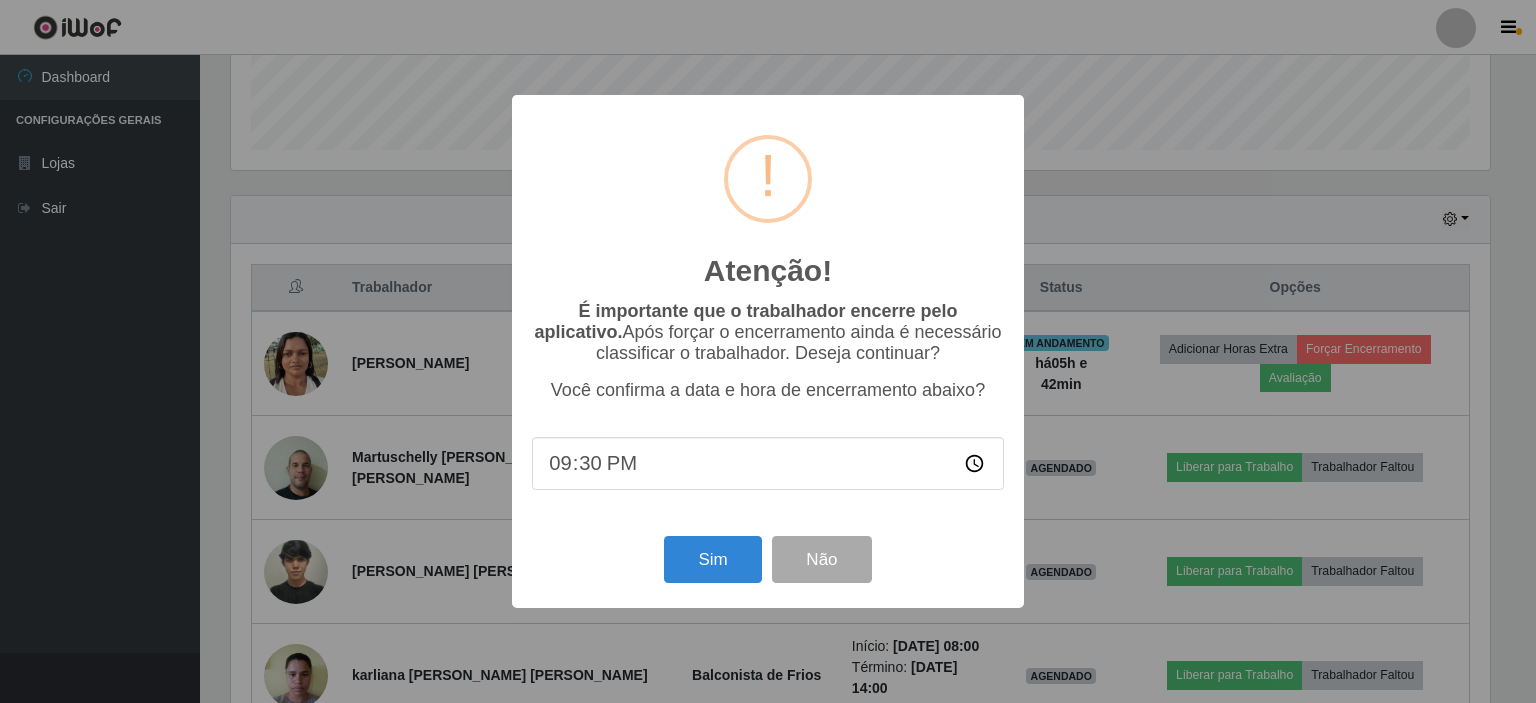 click on "21:30" at bounding box center (768, 463) 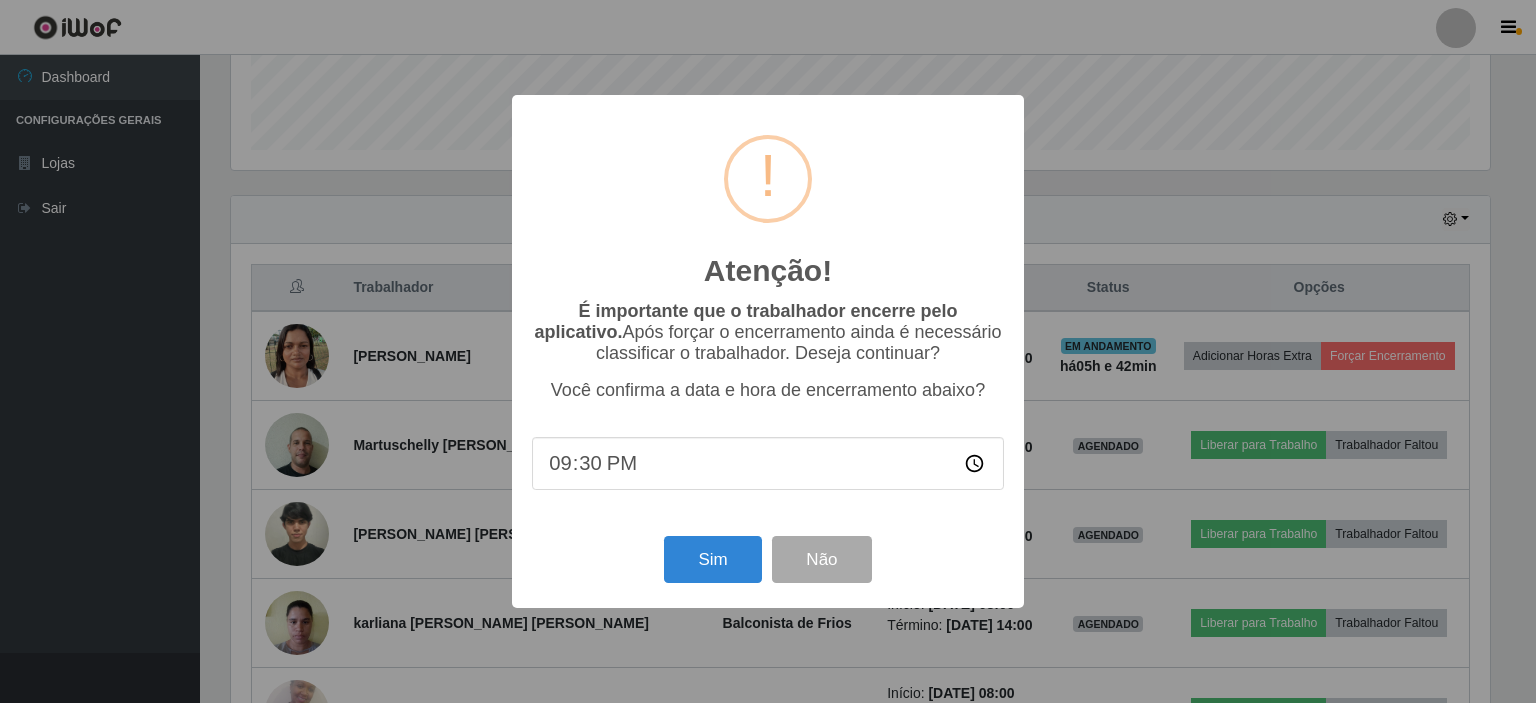 click on "21:30" at bounding box center (768, 463) 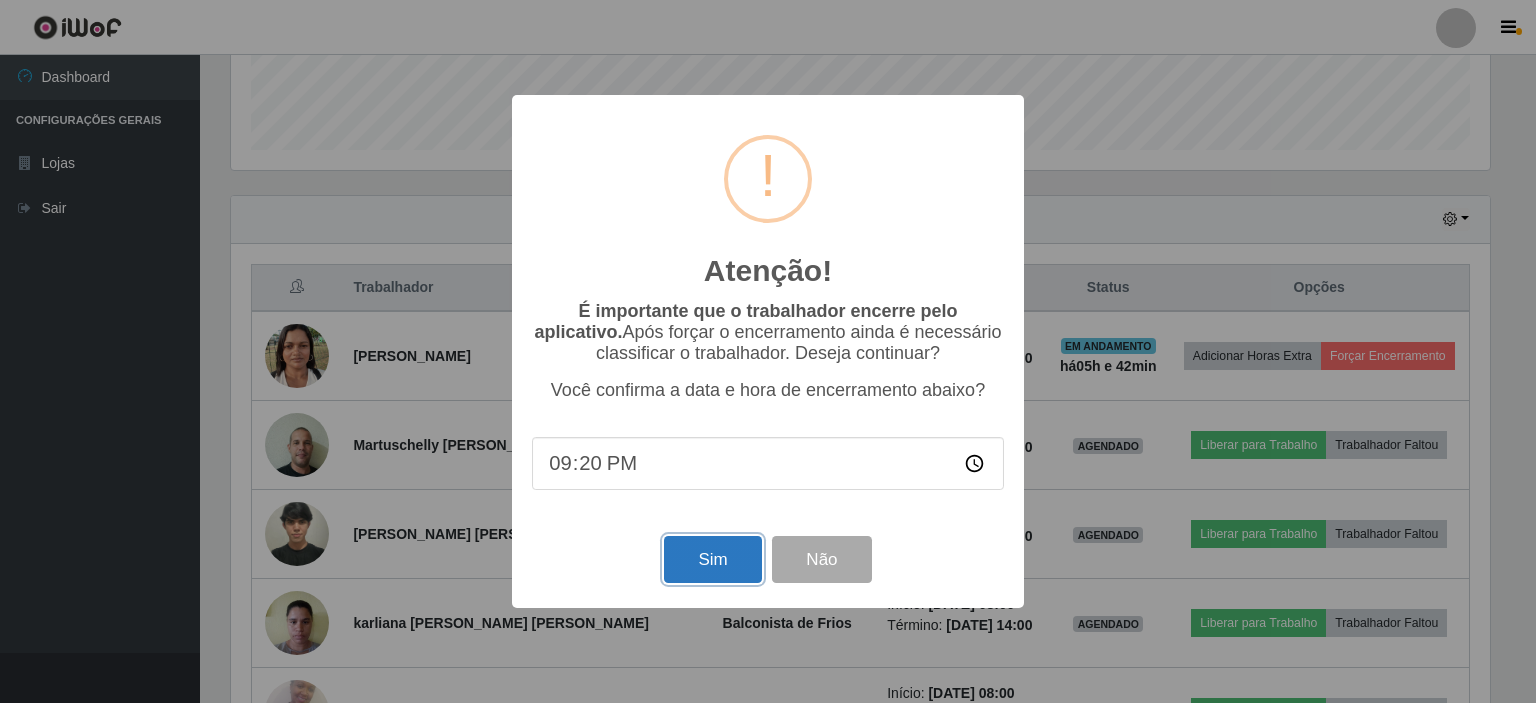 type on "21:20" 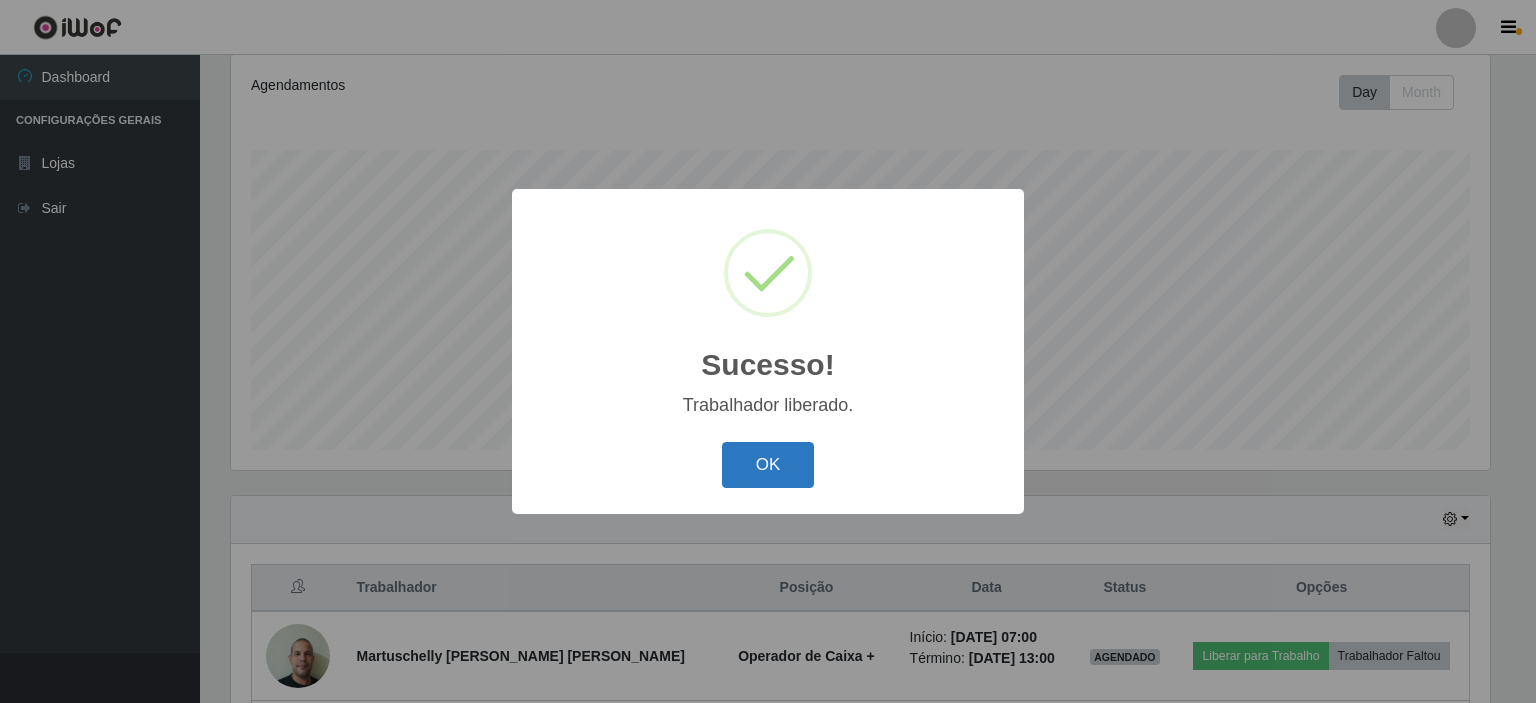 click on "OK" at bounding box center (768, 465) 